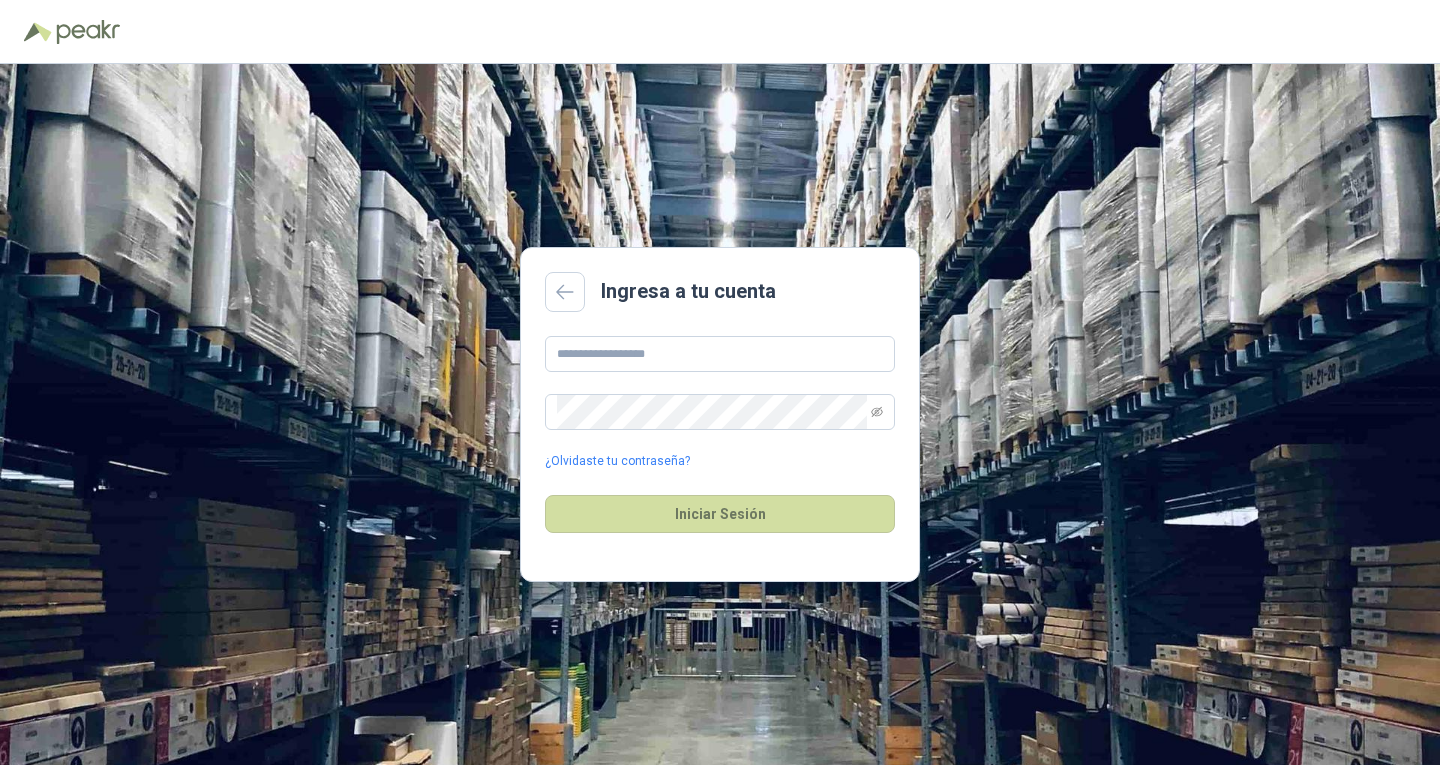 scroll, scrollTop: 0, scrollLeft: 0, axis: both 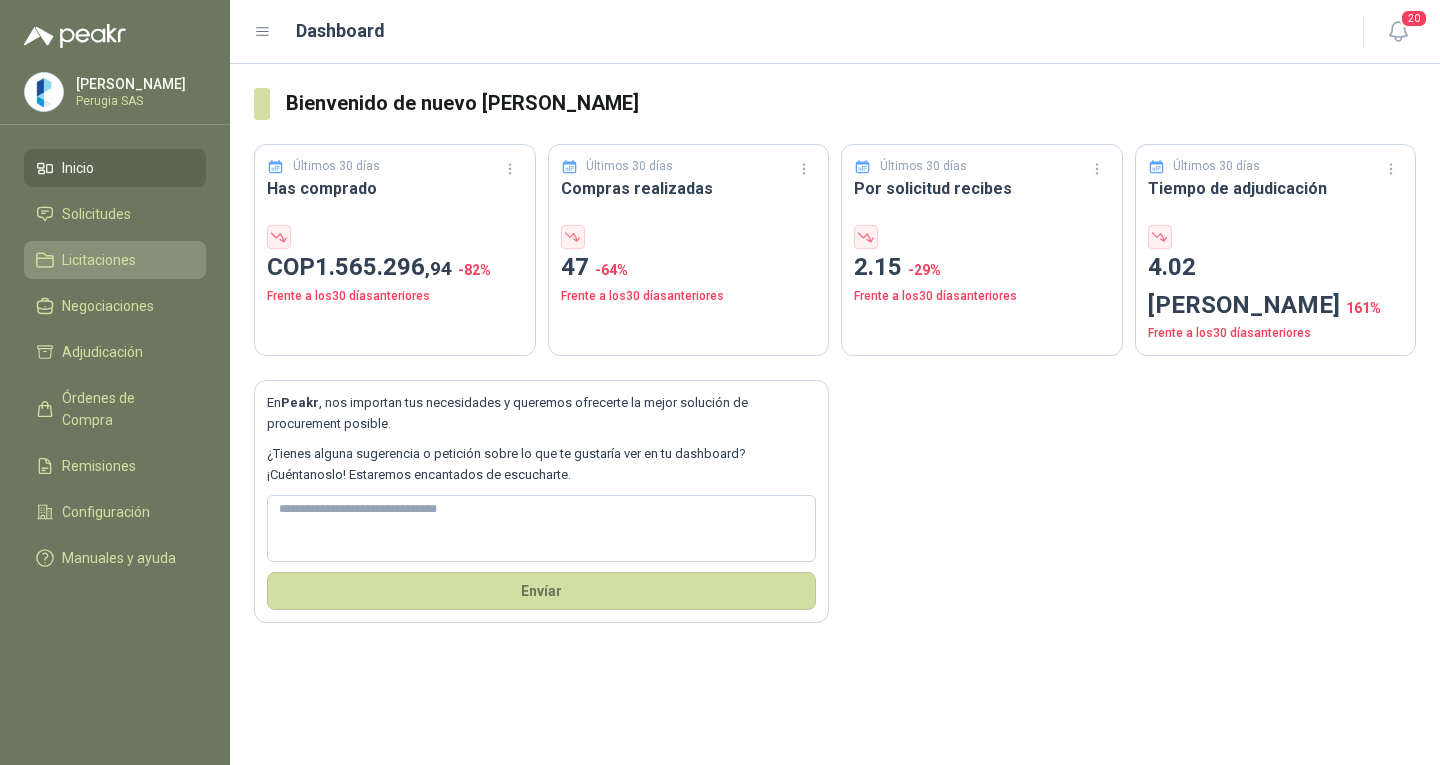 click on "Inicio   Solicitudes   Licitaciones   Negociaciones   Adjudicación   Órdenes de Compra   Remisiones   Configuración   Manuales y ayuda" at bounding box center [115, 367] 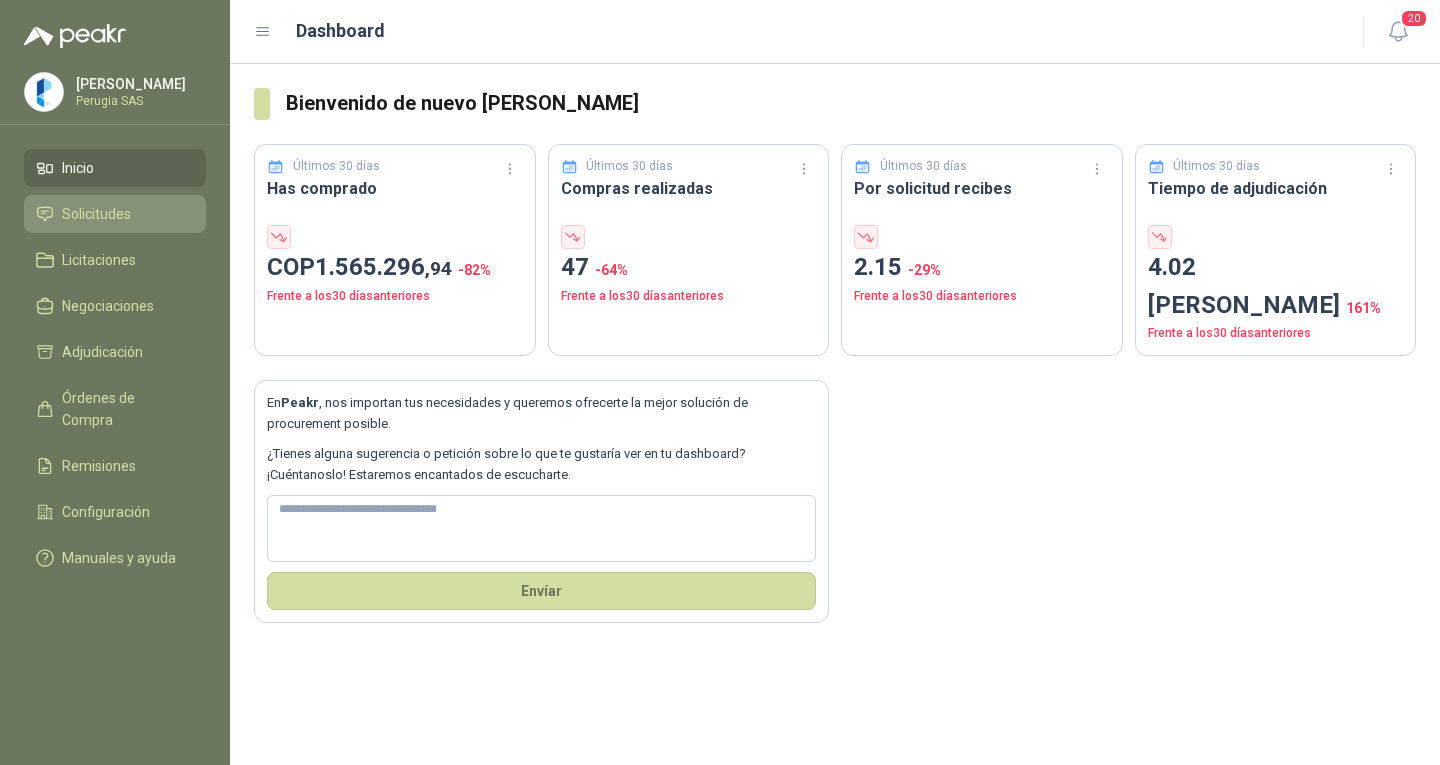 click on "Solicitudes" at bounding box center [115, 214] 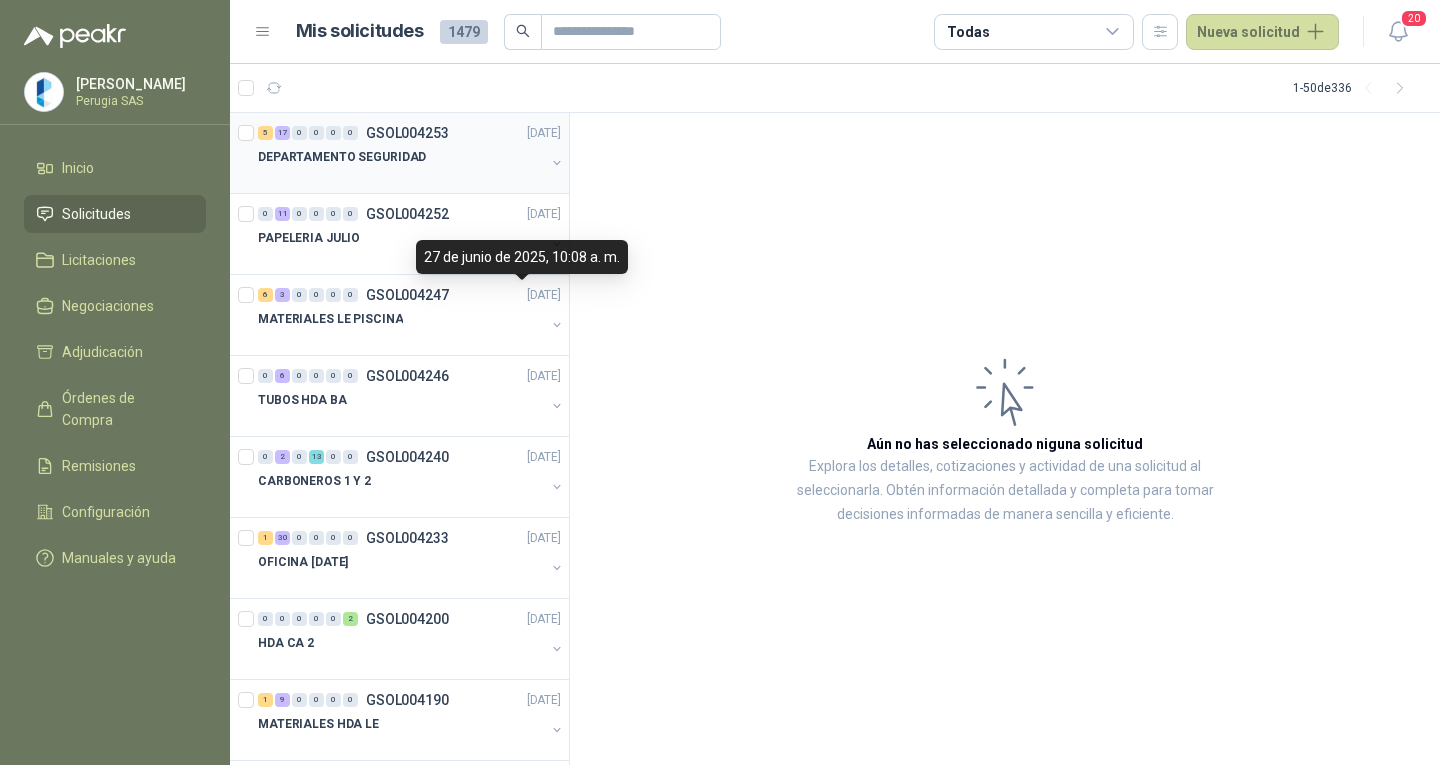 drag, startPoint x: 416, startPoint y: 224, endPoint x: 392, endPoint y: 163, distance: 65.551506 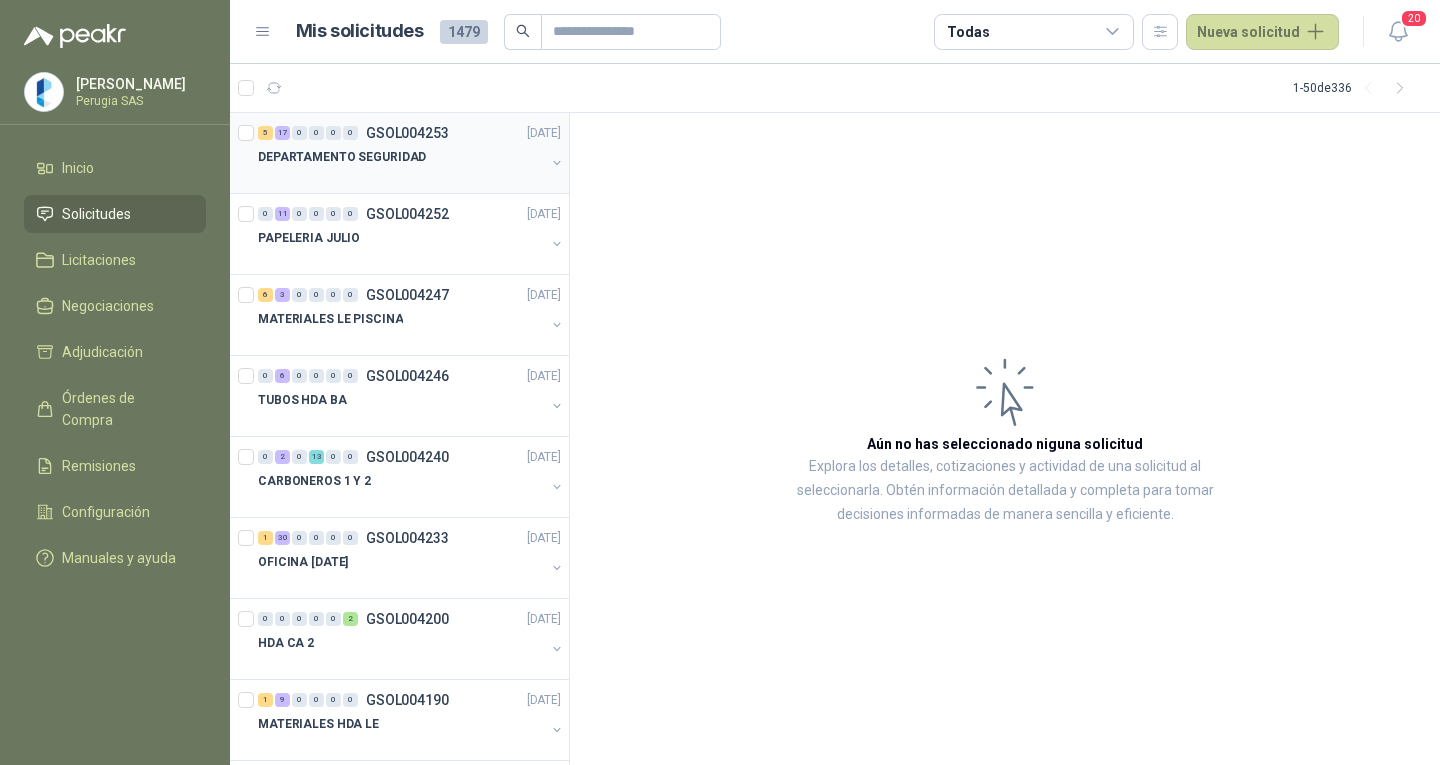 click on "DEPARTAMENTO SEGURIDAD" at bounding box center [342, 157] 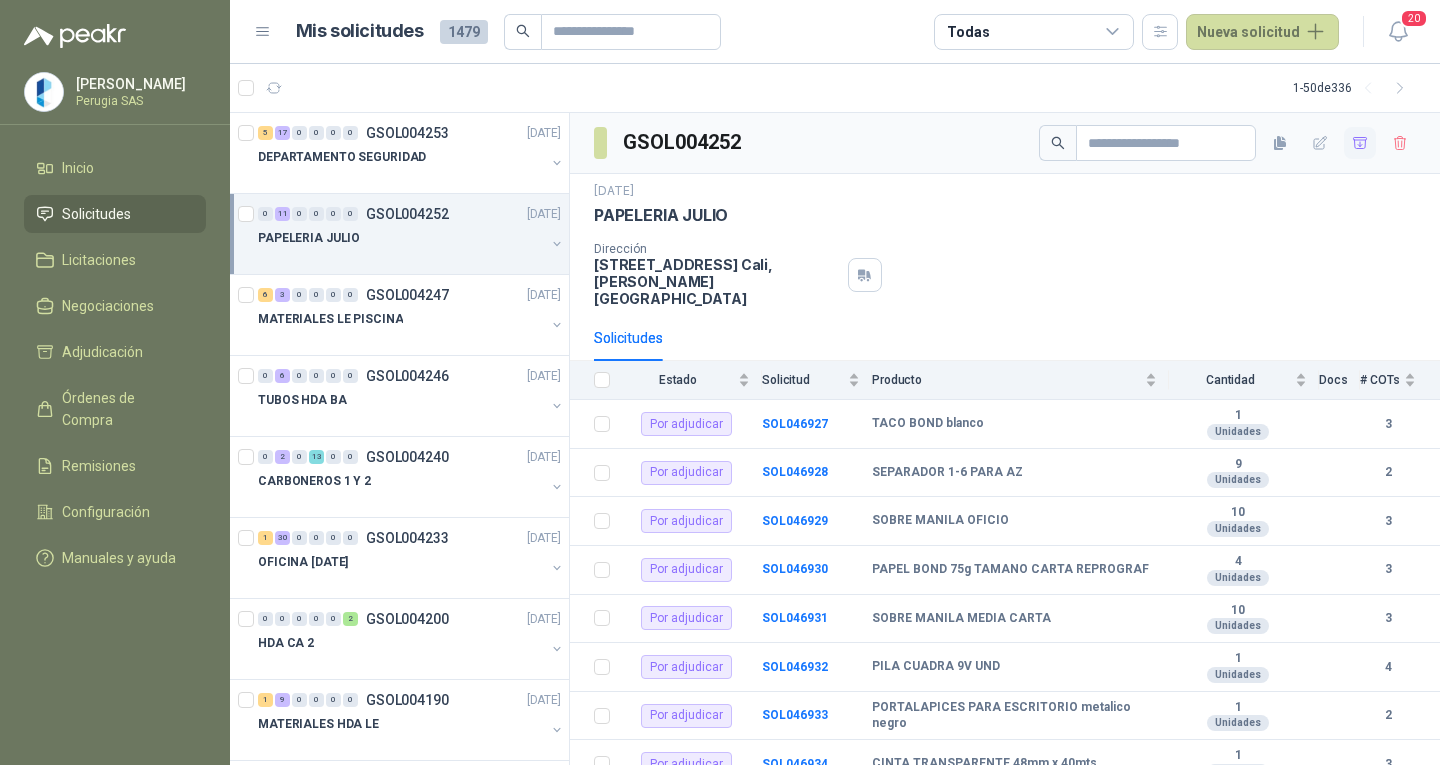click at bounding box center (1360, 143) 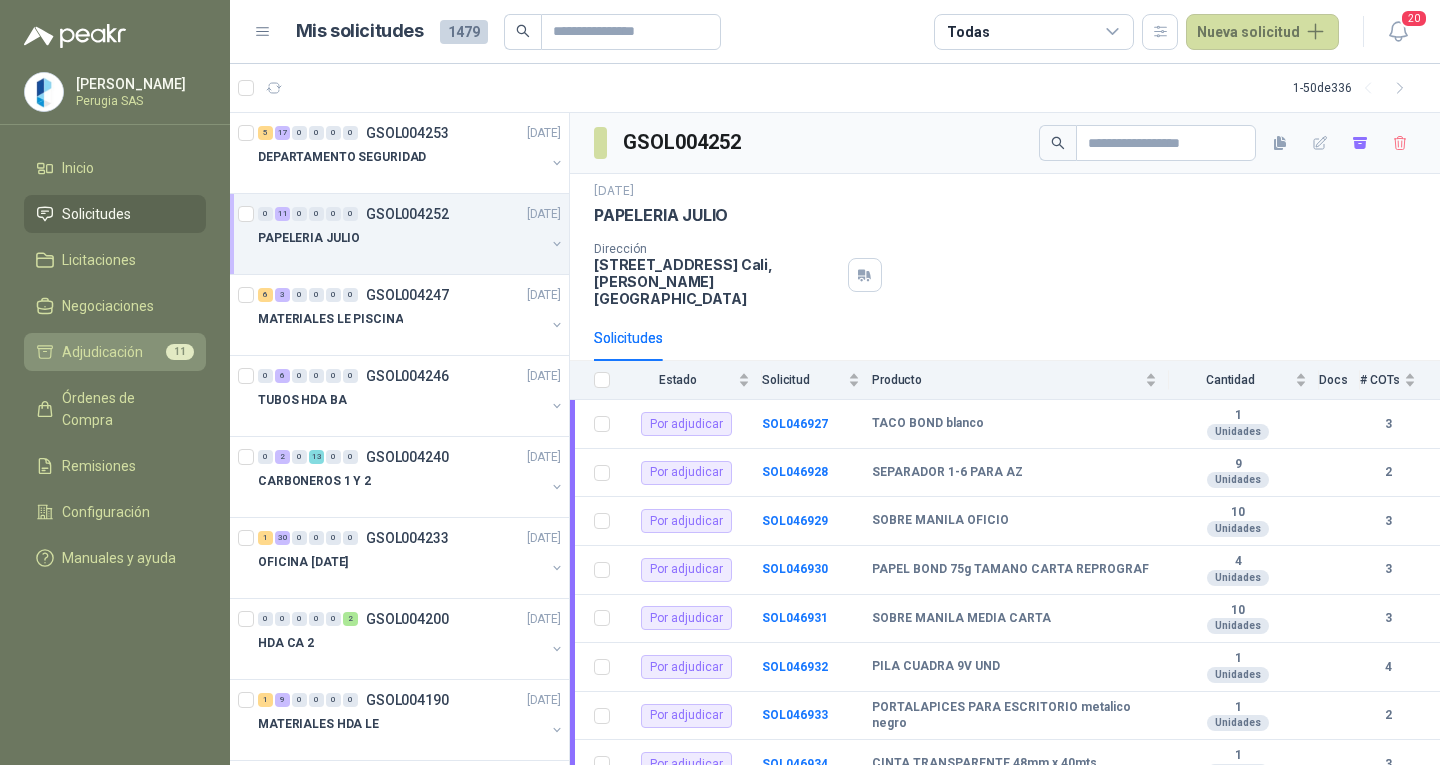 click on "Adjudicación 11" at bounding box center (115, 352) 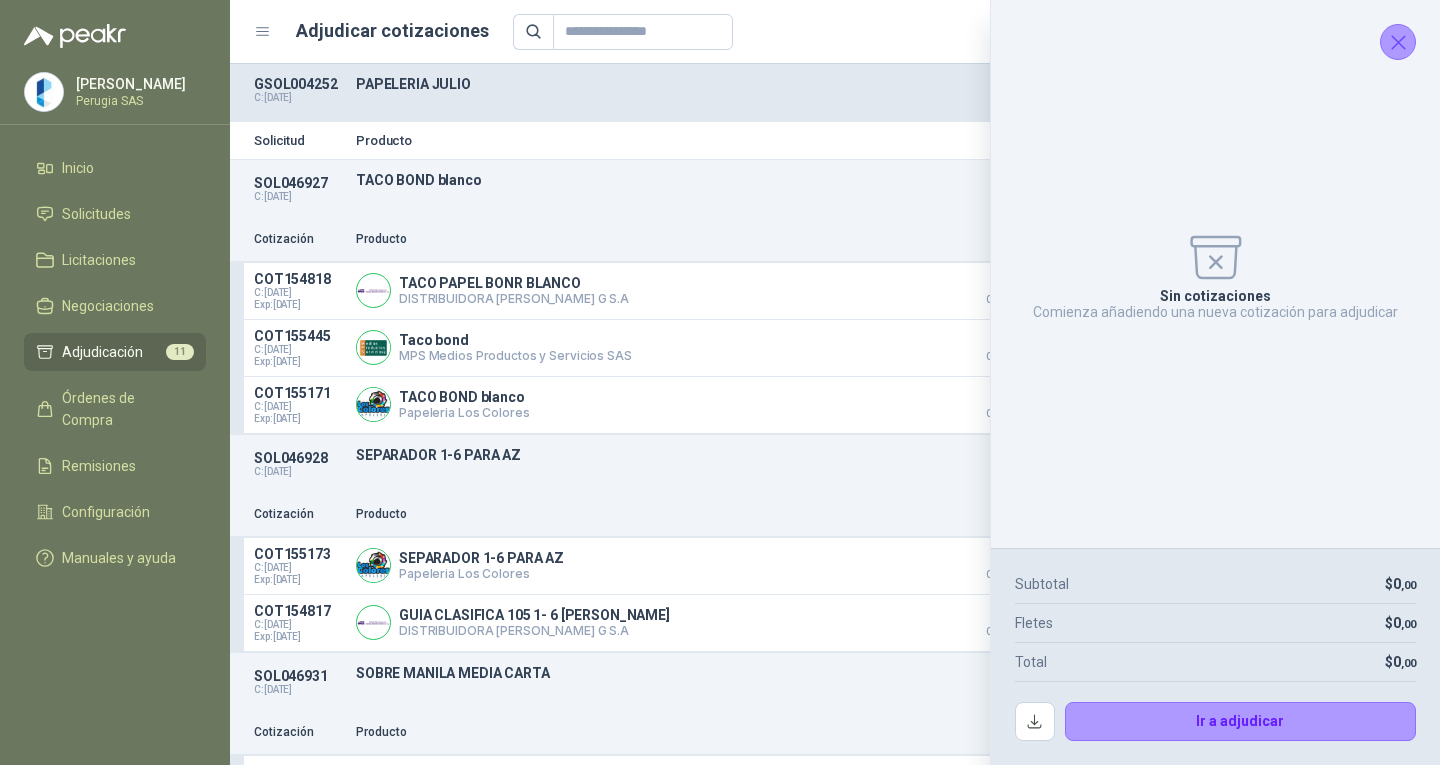 click 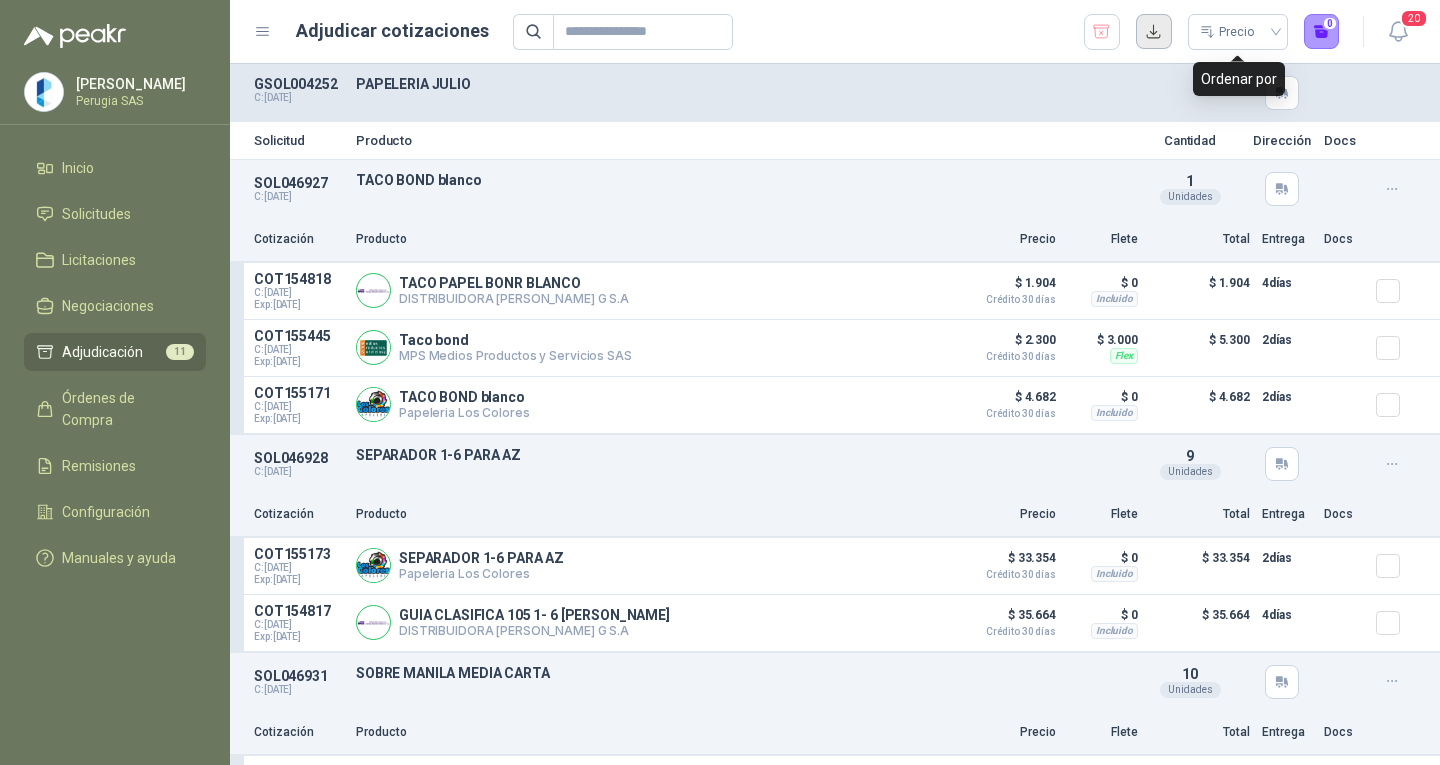 click at bounding box center [1154, 32] 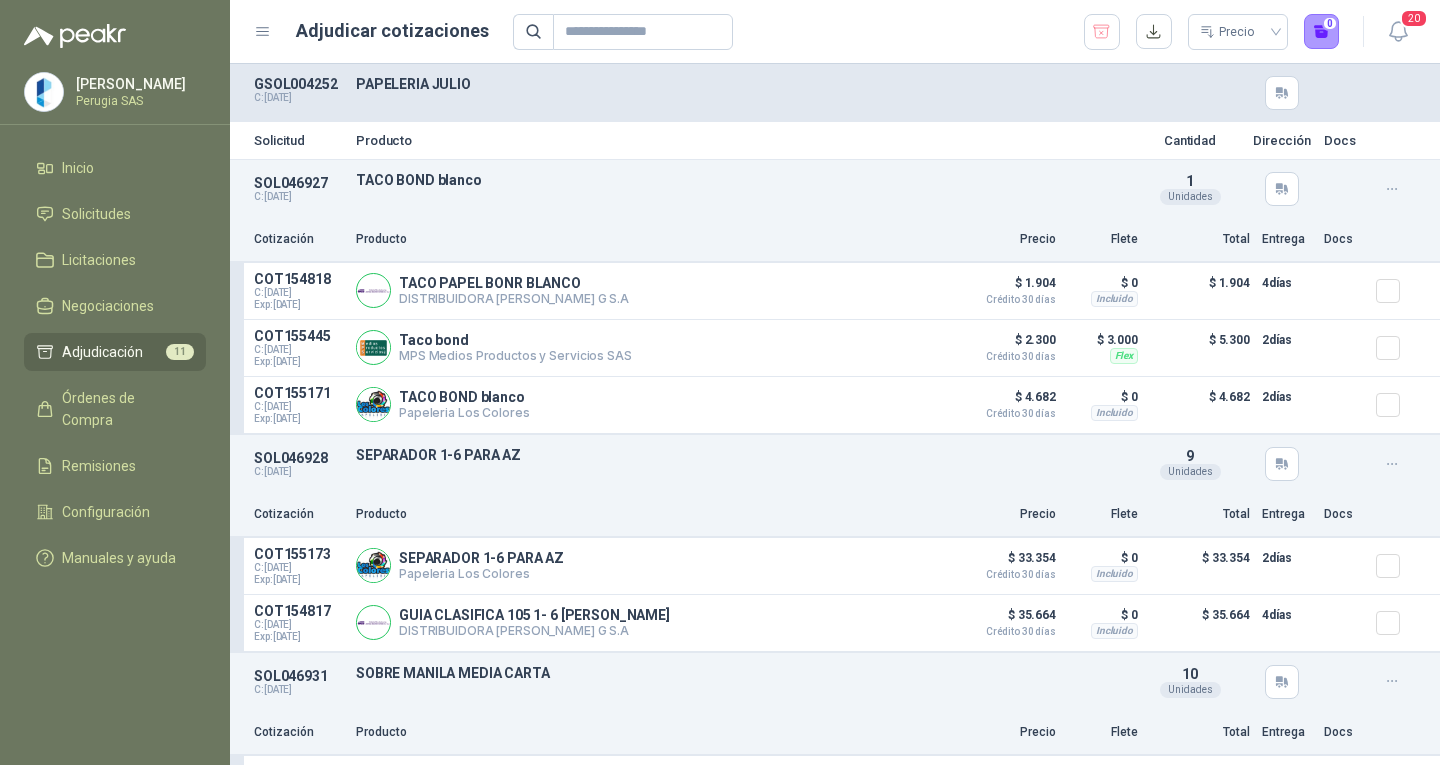 click on "PAPELERIA JULIO" at bounding box center (742, 93) 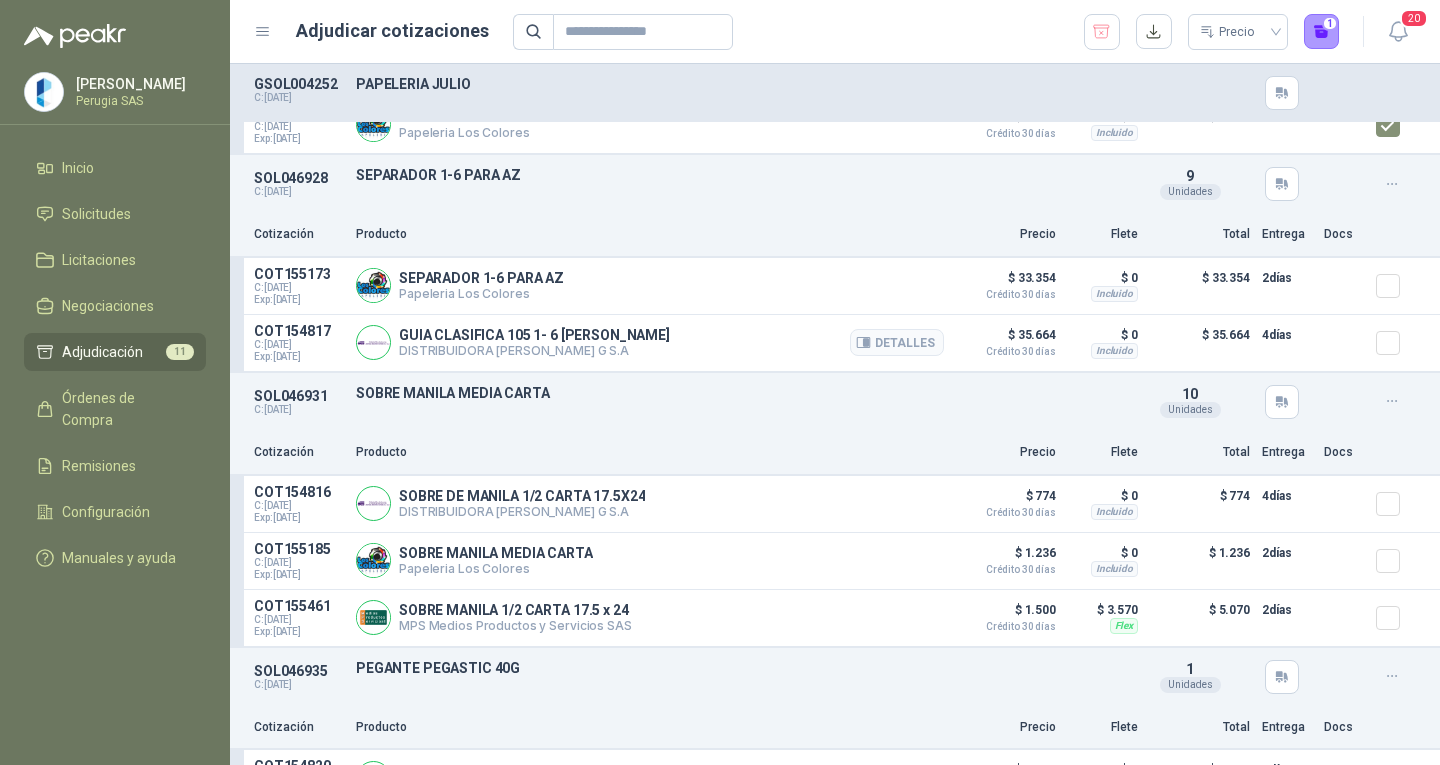 scroll, scrollTop: 300, scrollLeft: 0, axis: vertical 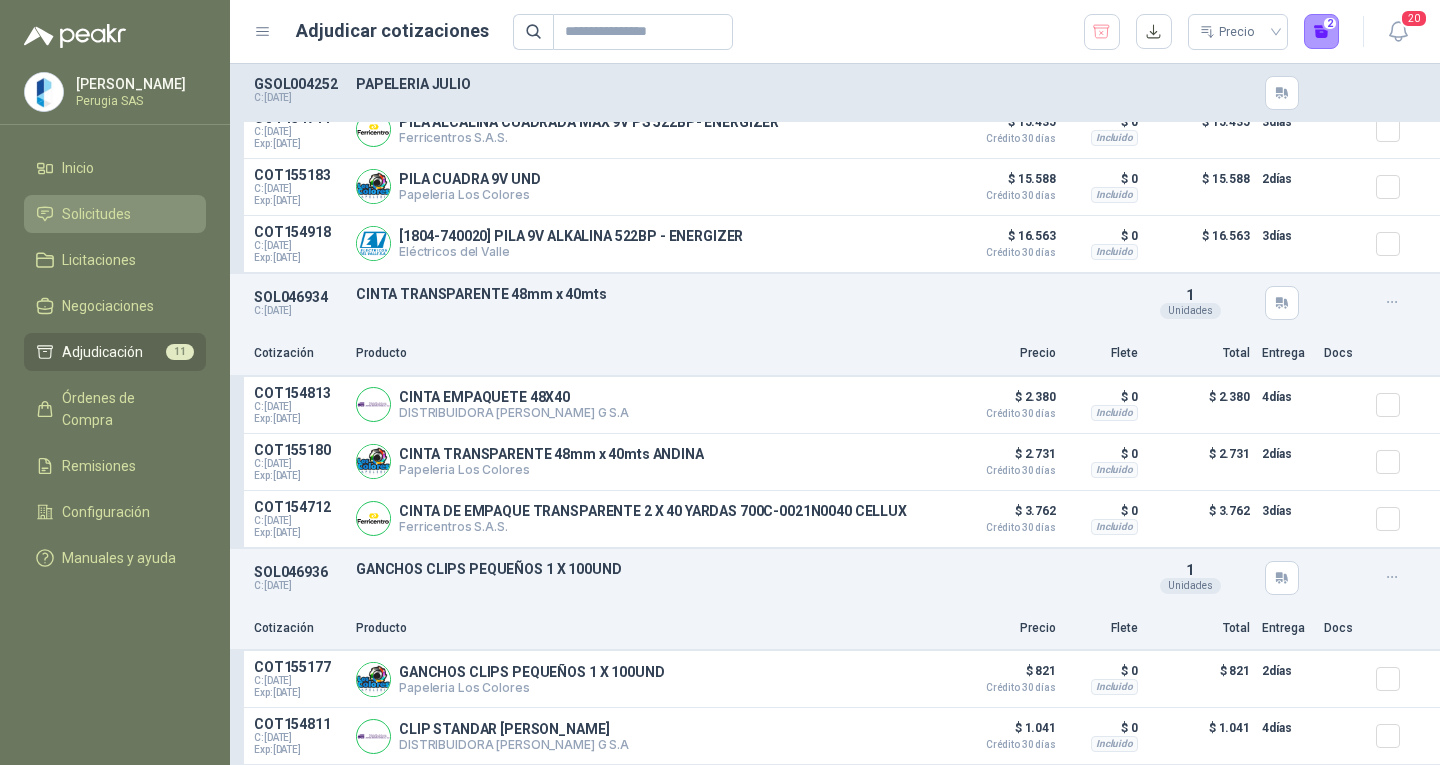 click on "Solicitudes" at bounding box center [115, 214] 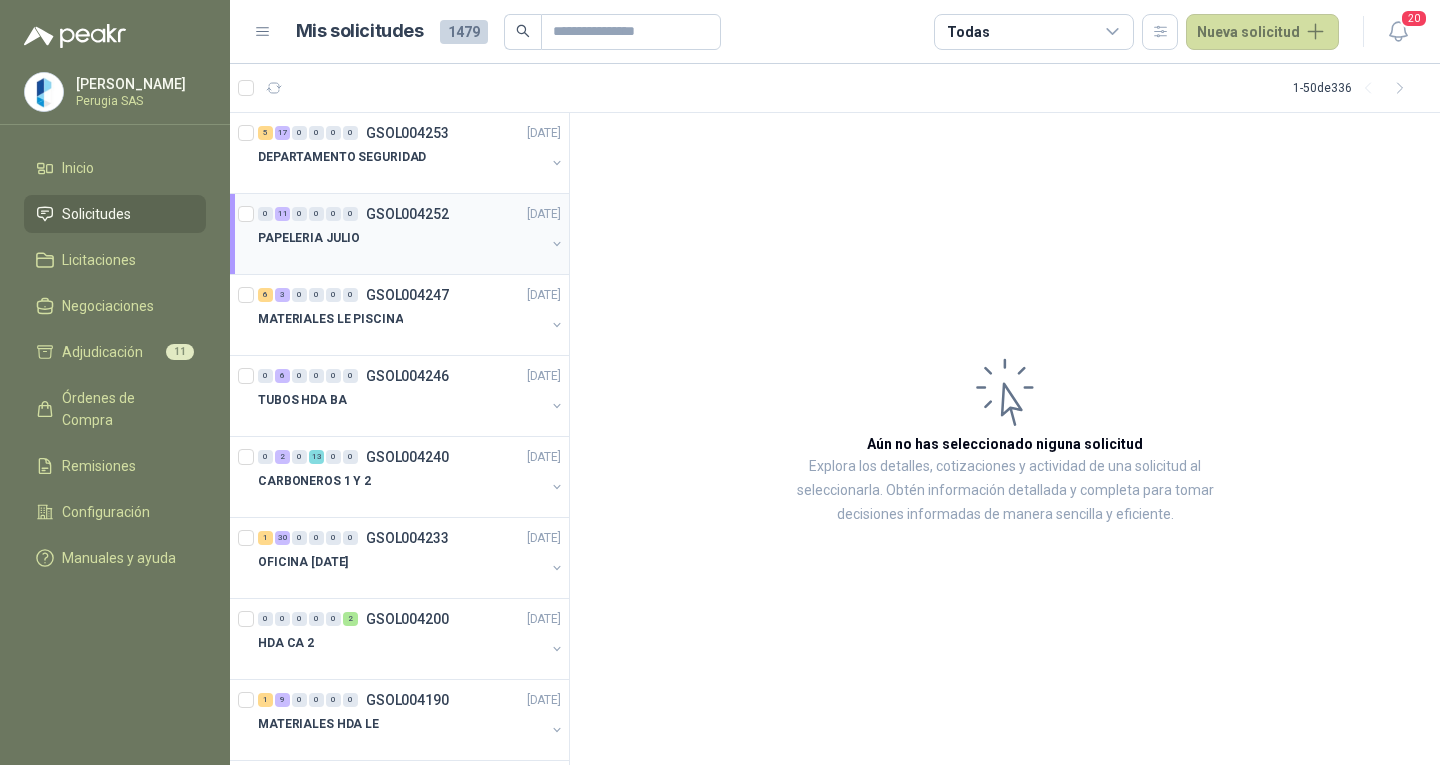 click on "PAPELERIA JULIO" at bounding box center [401, 238] 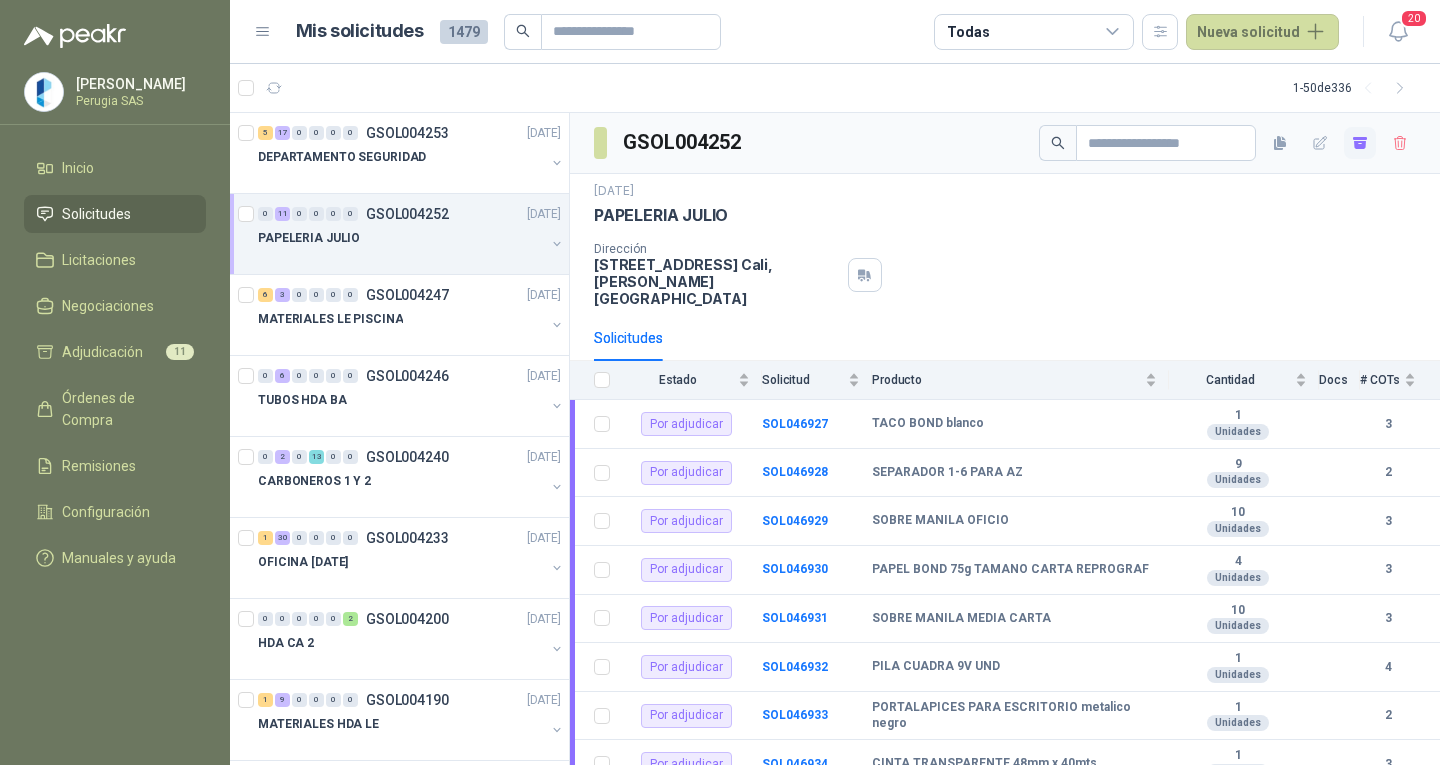 click at bounding box center (1360, 143) 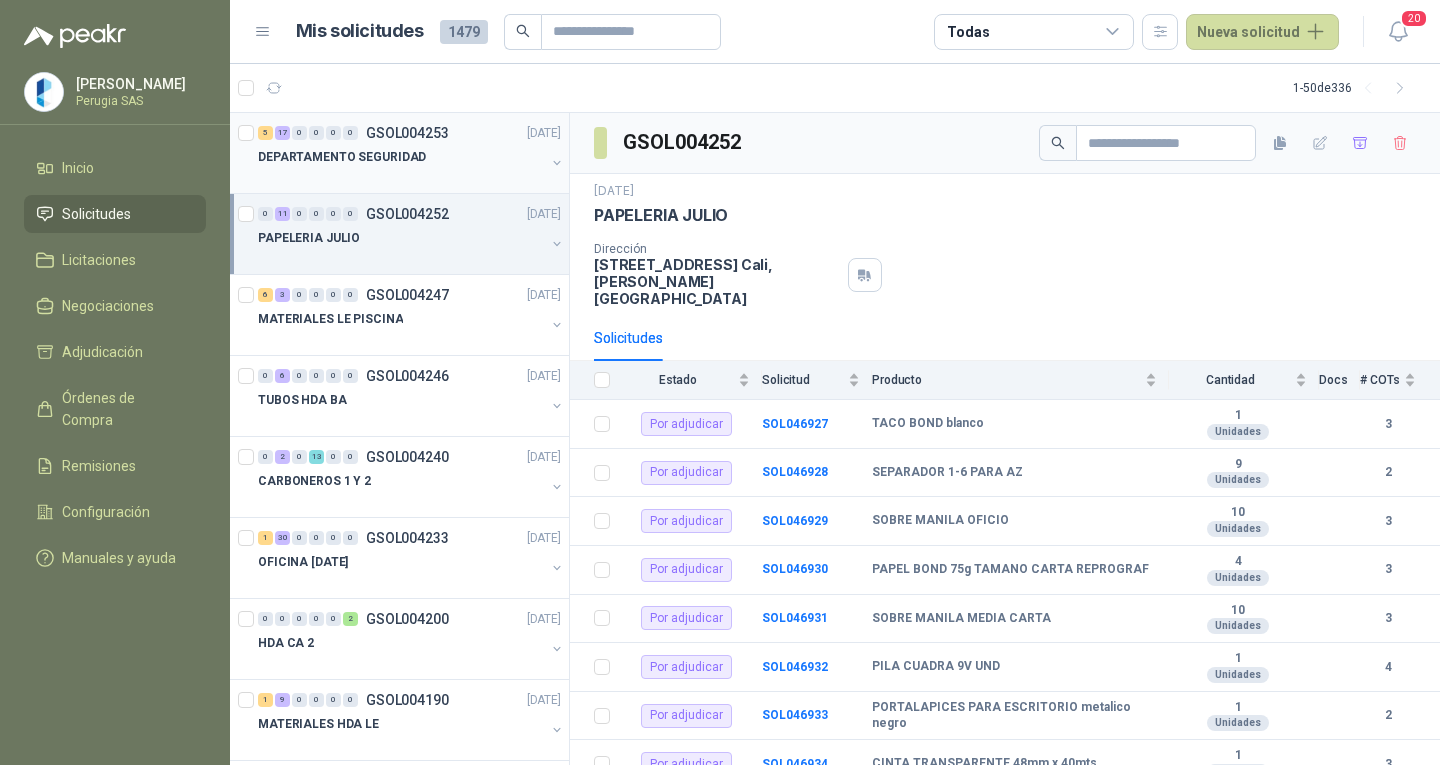 click on "DEPARTAMENTO SEGURIDAD" at bounding box center [342, 157] 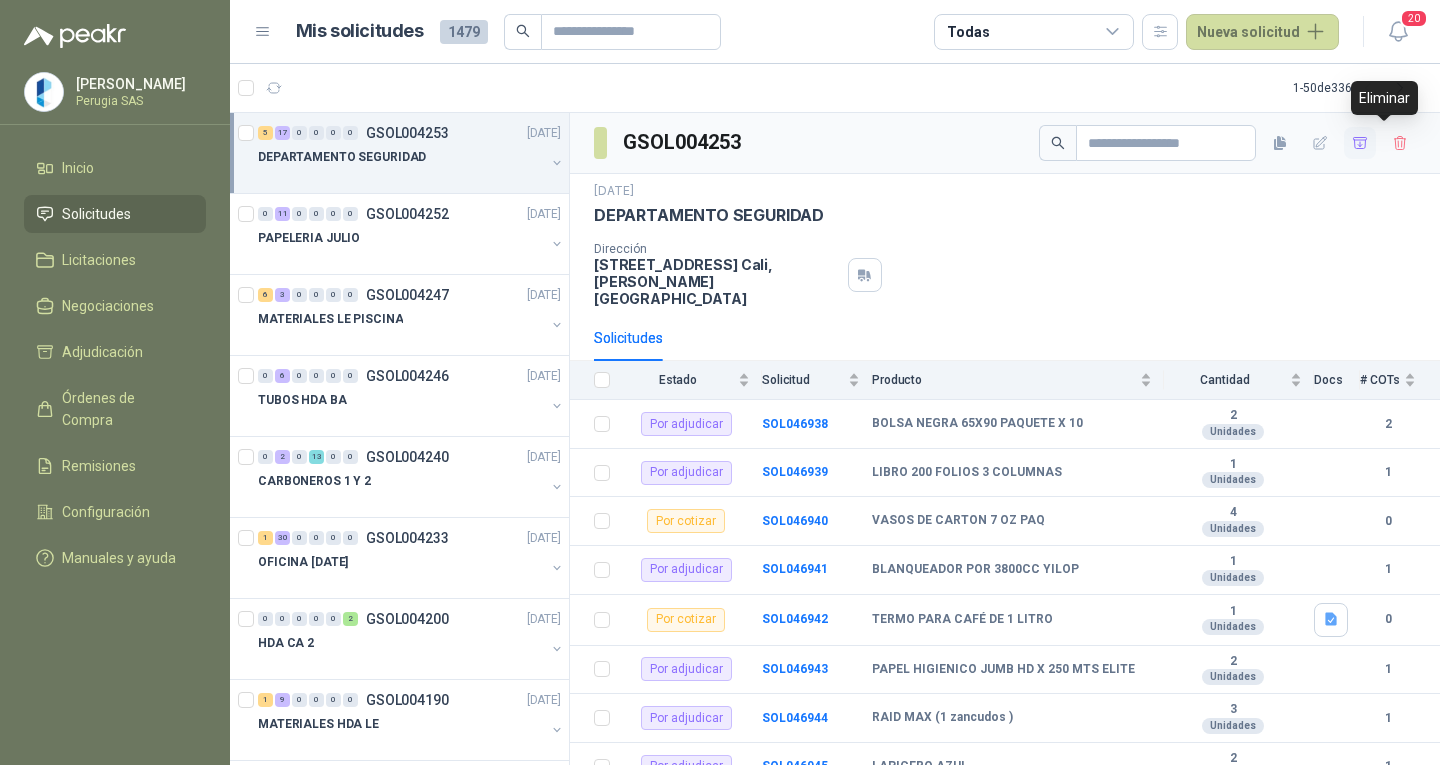 click 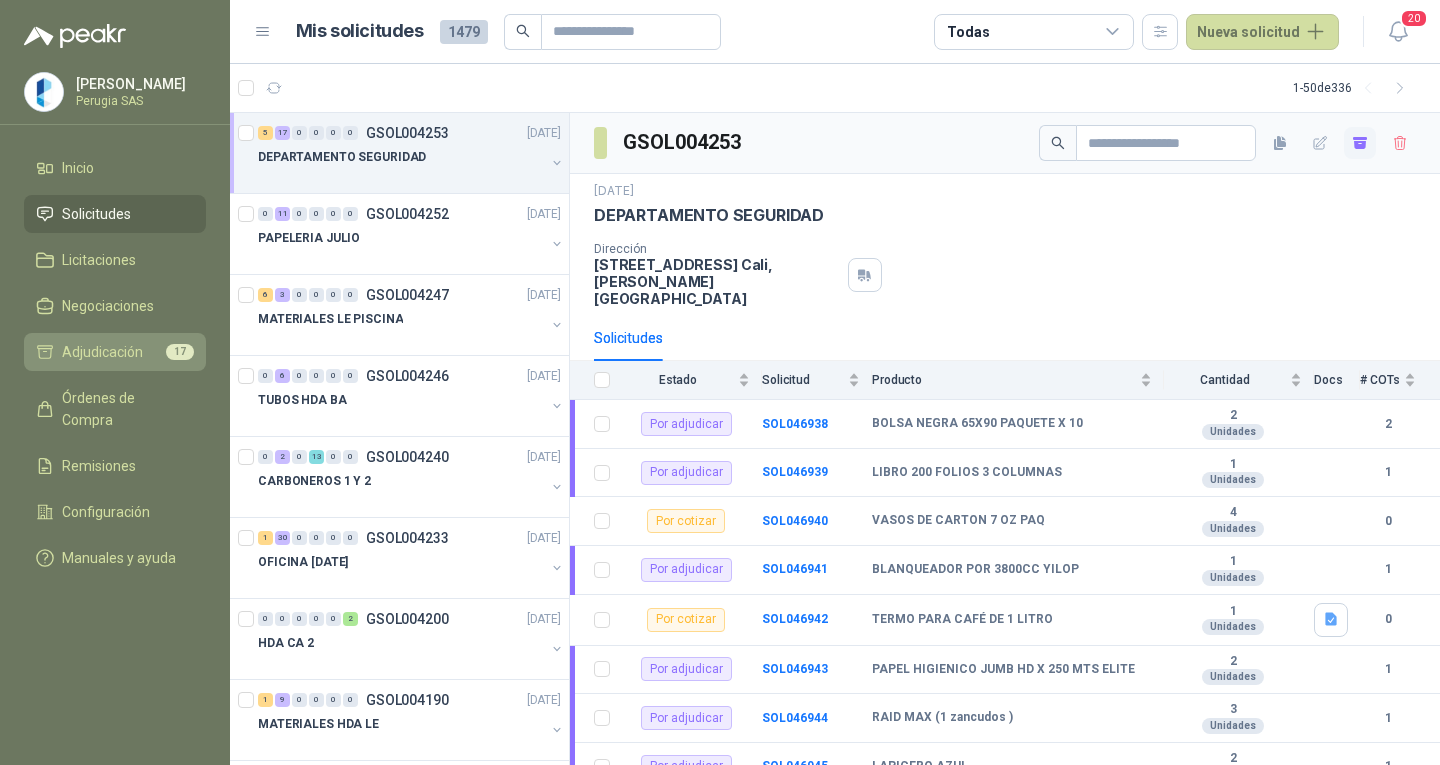 click on "Adjudicación" at bounding box center (102, 352) 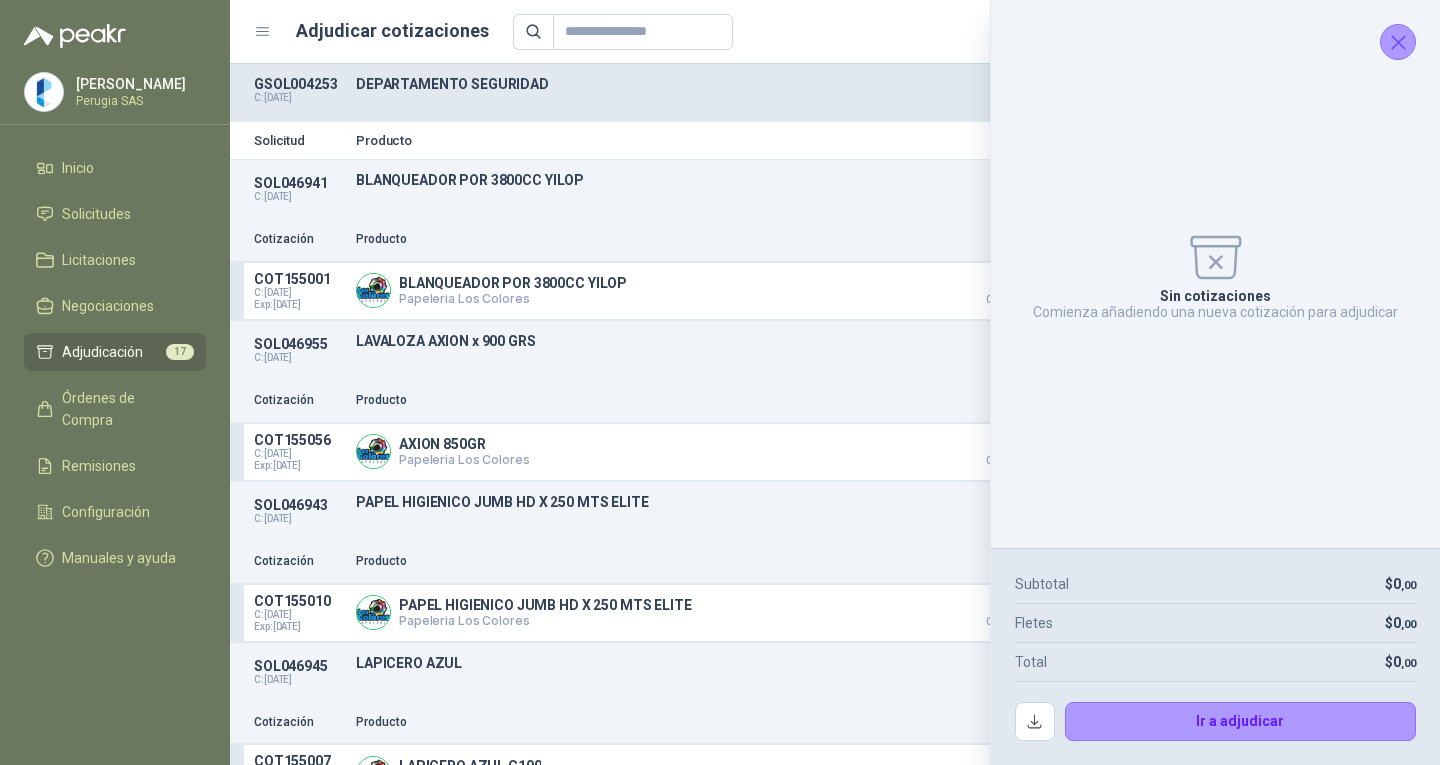 click on "Sin cotizaciones Comienza añadiendo una nueva cotización para adjudicar" at bounding box center (1215, 274) 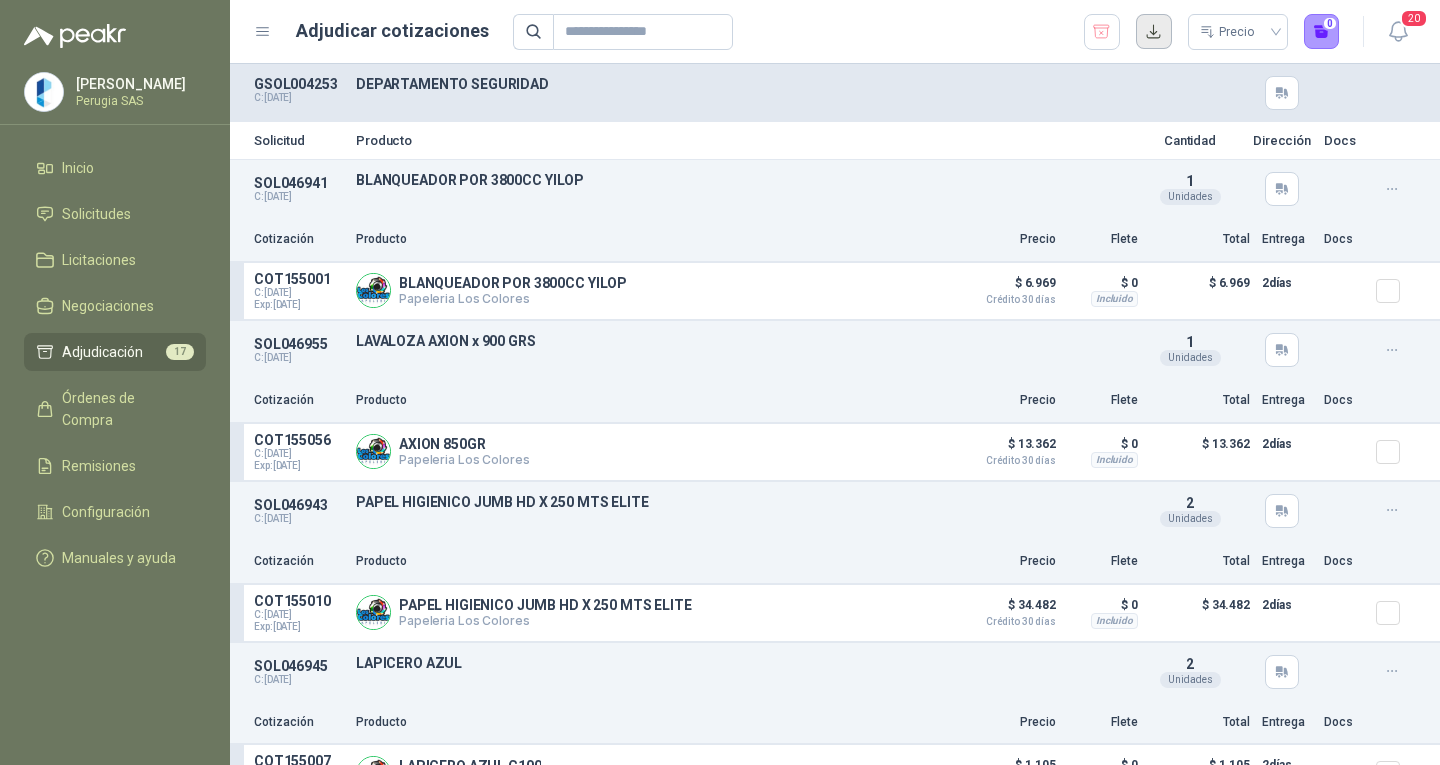 click at bounding box center [1154, 32] 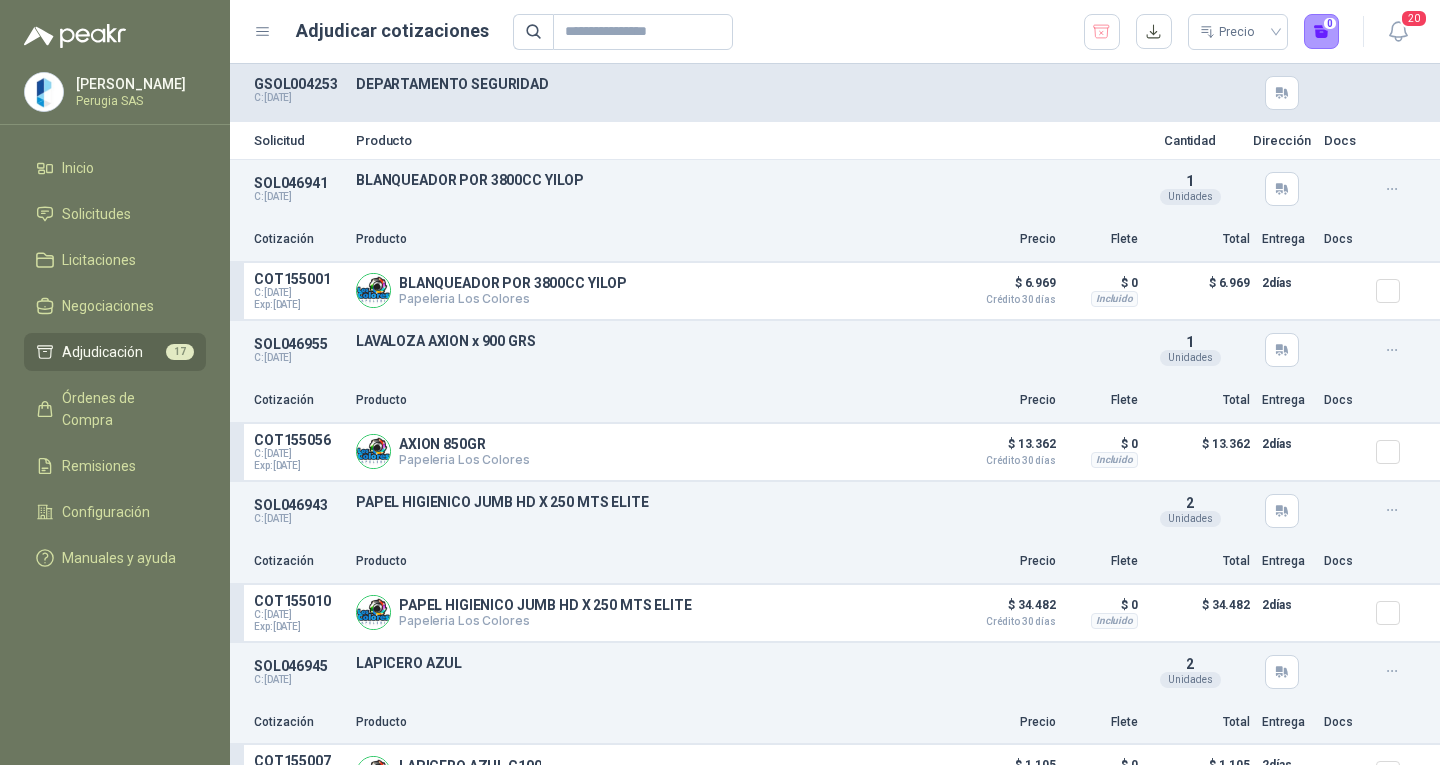 click on "Cotización Producto Precio Flete Total Entrega Docs" at bounding box center [835, 401] 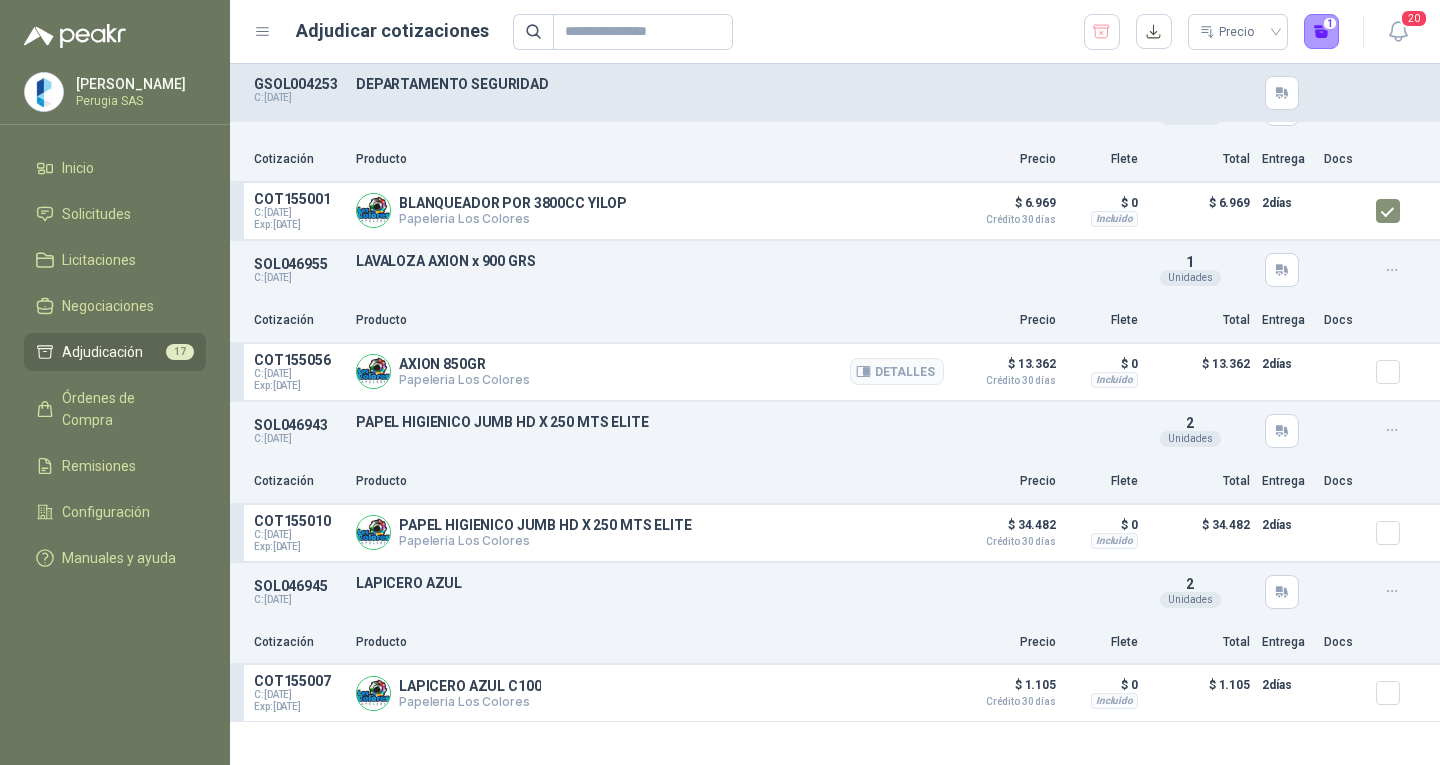 scroll, scrollTop: 200, scrollLeft: 0, axis: vertical 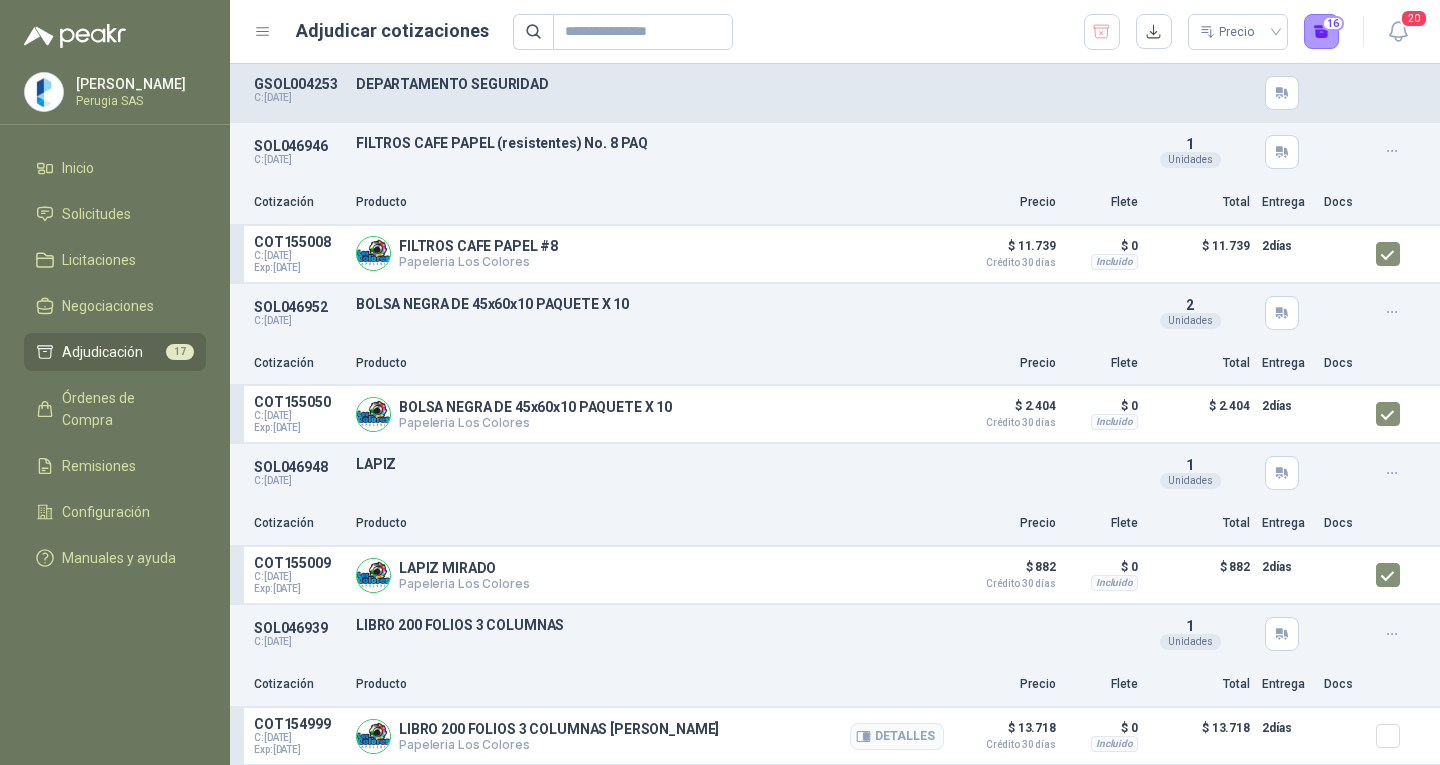 click at bounding box center (1396, 736) 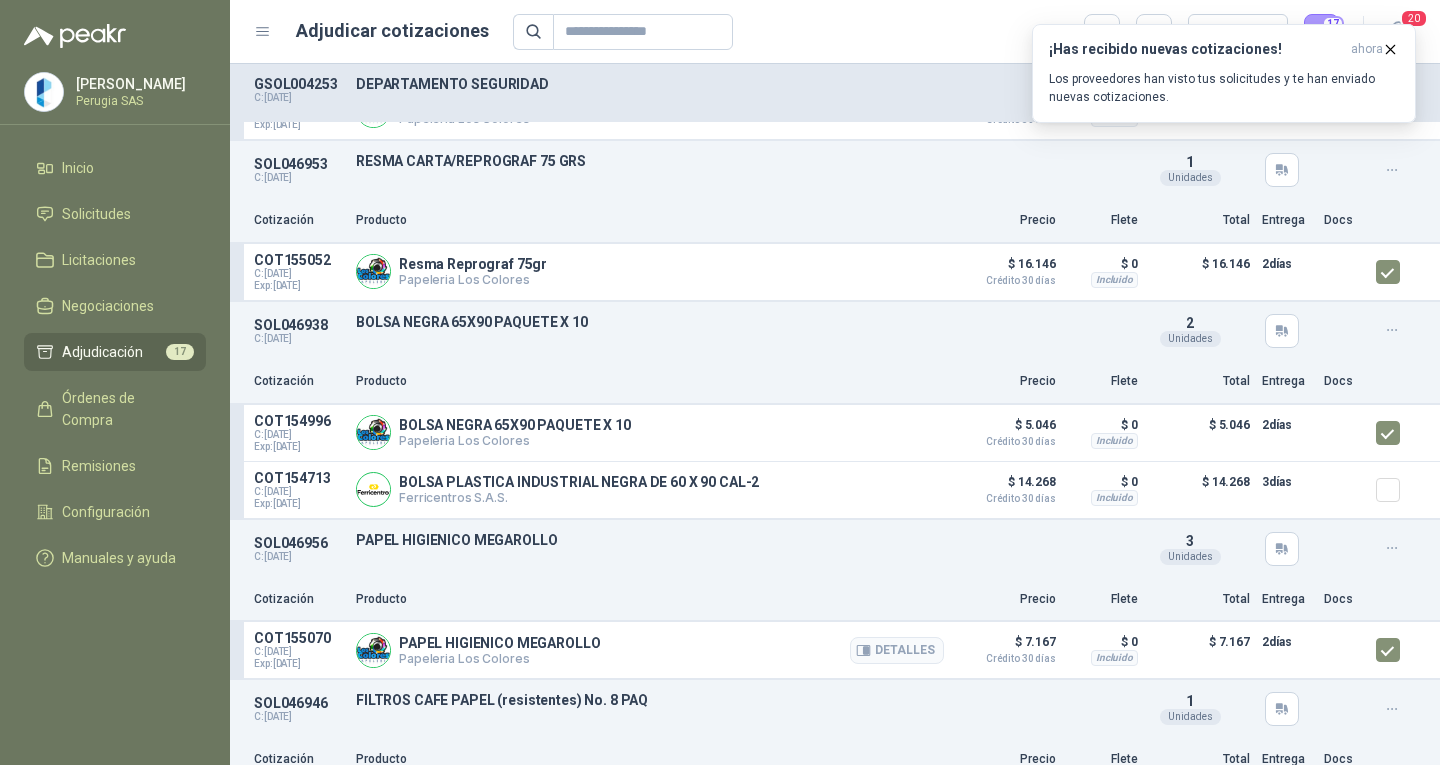 scroll, scrollTop: 1605, scrollLeft: 0, axis: vertical 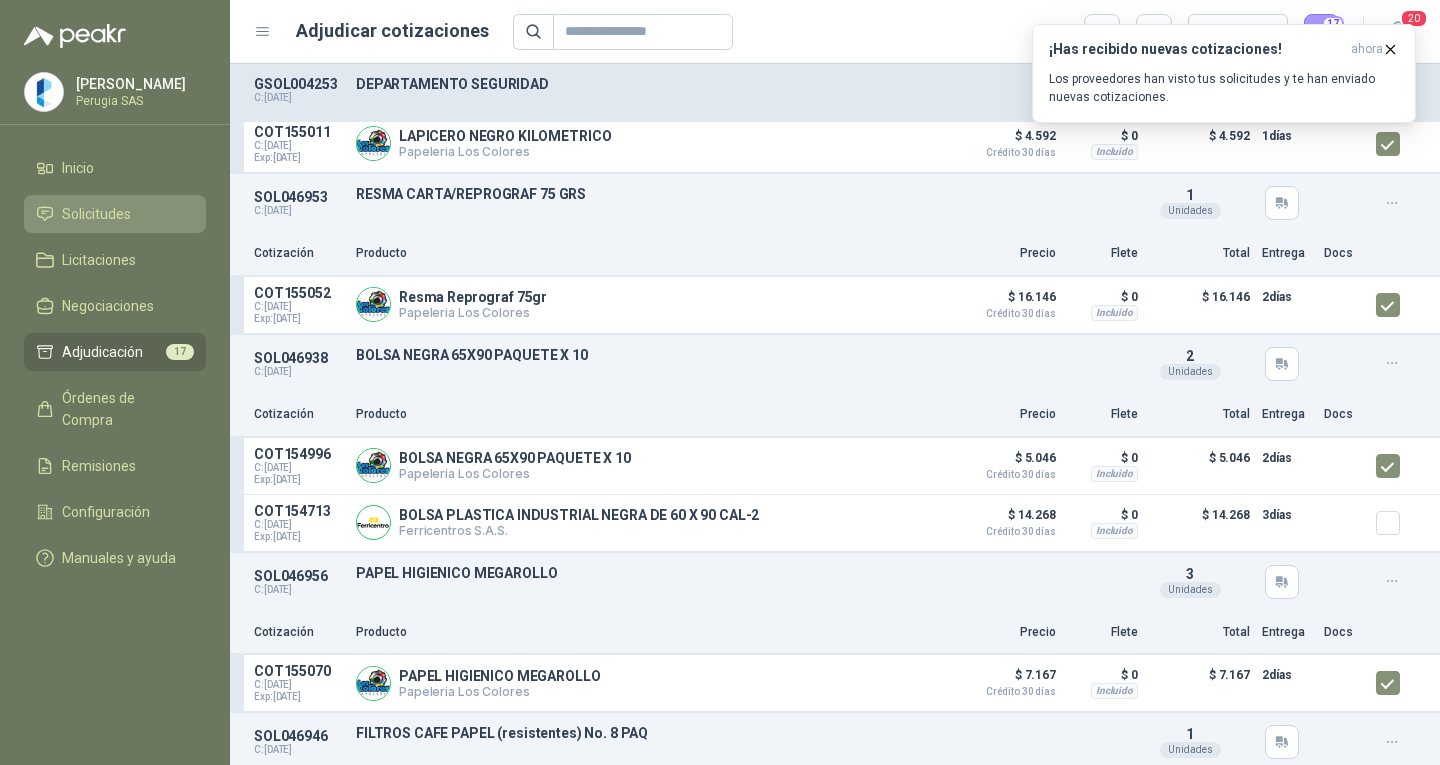 click on "Solicitudes" at bounding box center [96, 214] 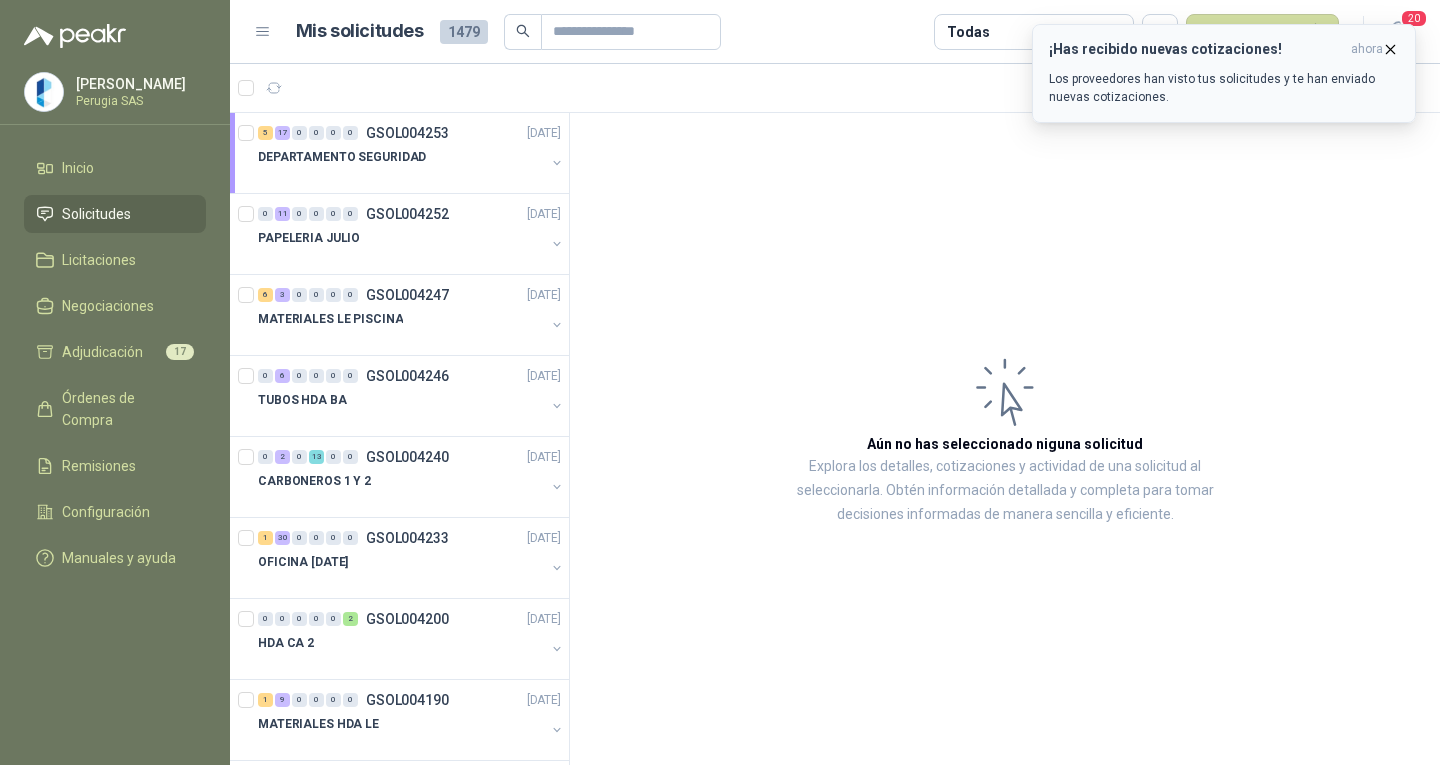 click on "Los proveedores han visto tus solicitudes y te han enviado nuevas cotizaciones." at bounding box center (1224, 88) 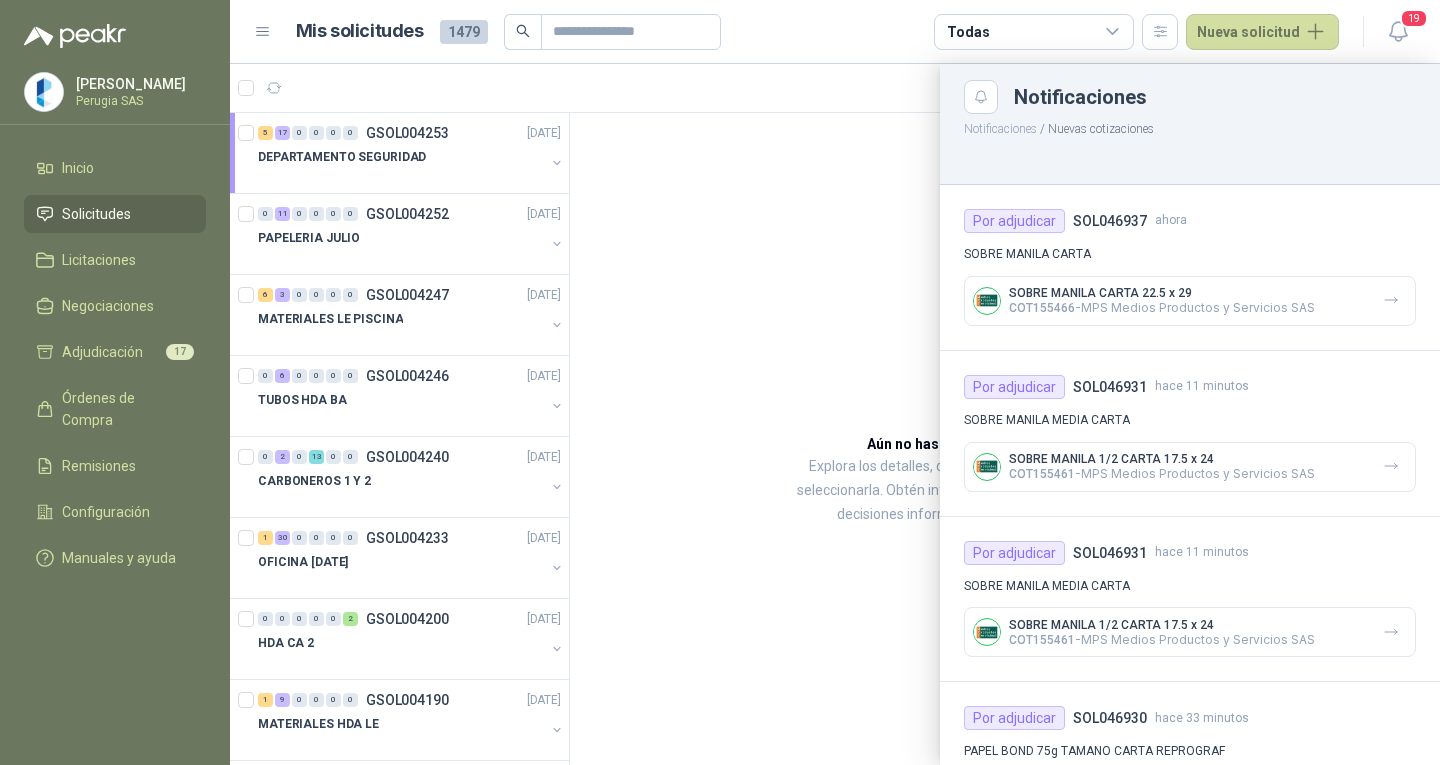 click at bounding box center [835, 414] 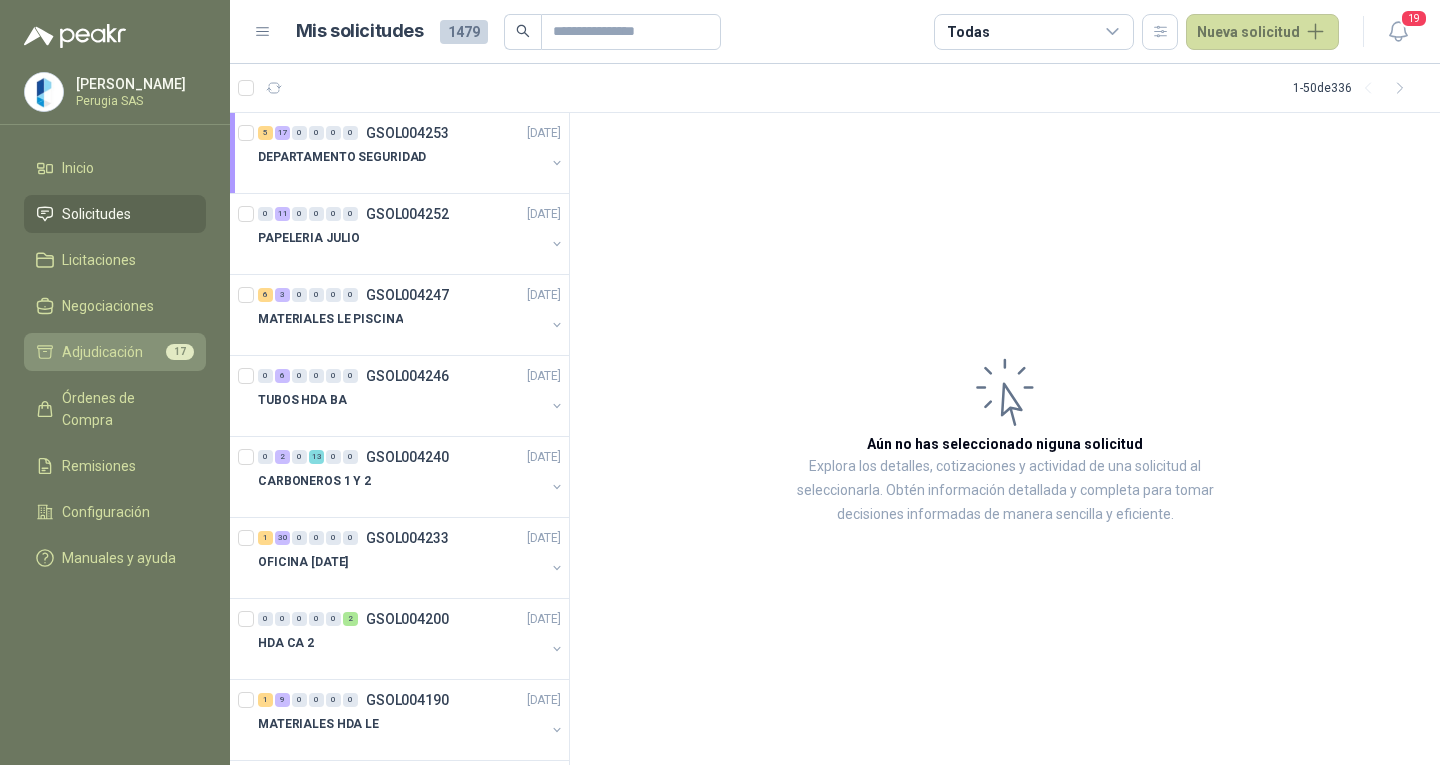 click on "Adjudicación 17" at bounding box center [115, 352] 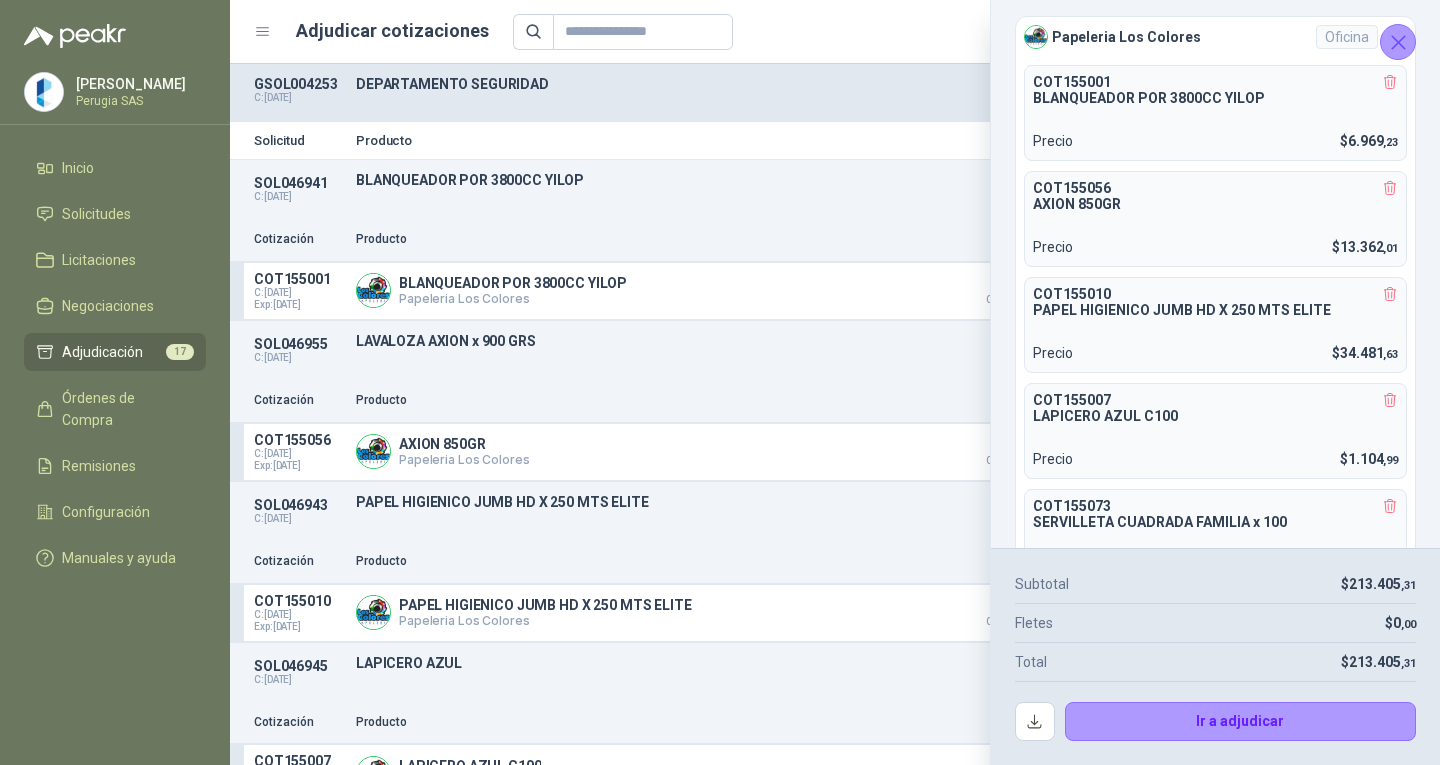 click 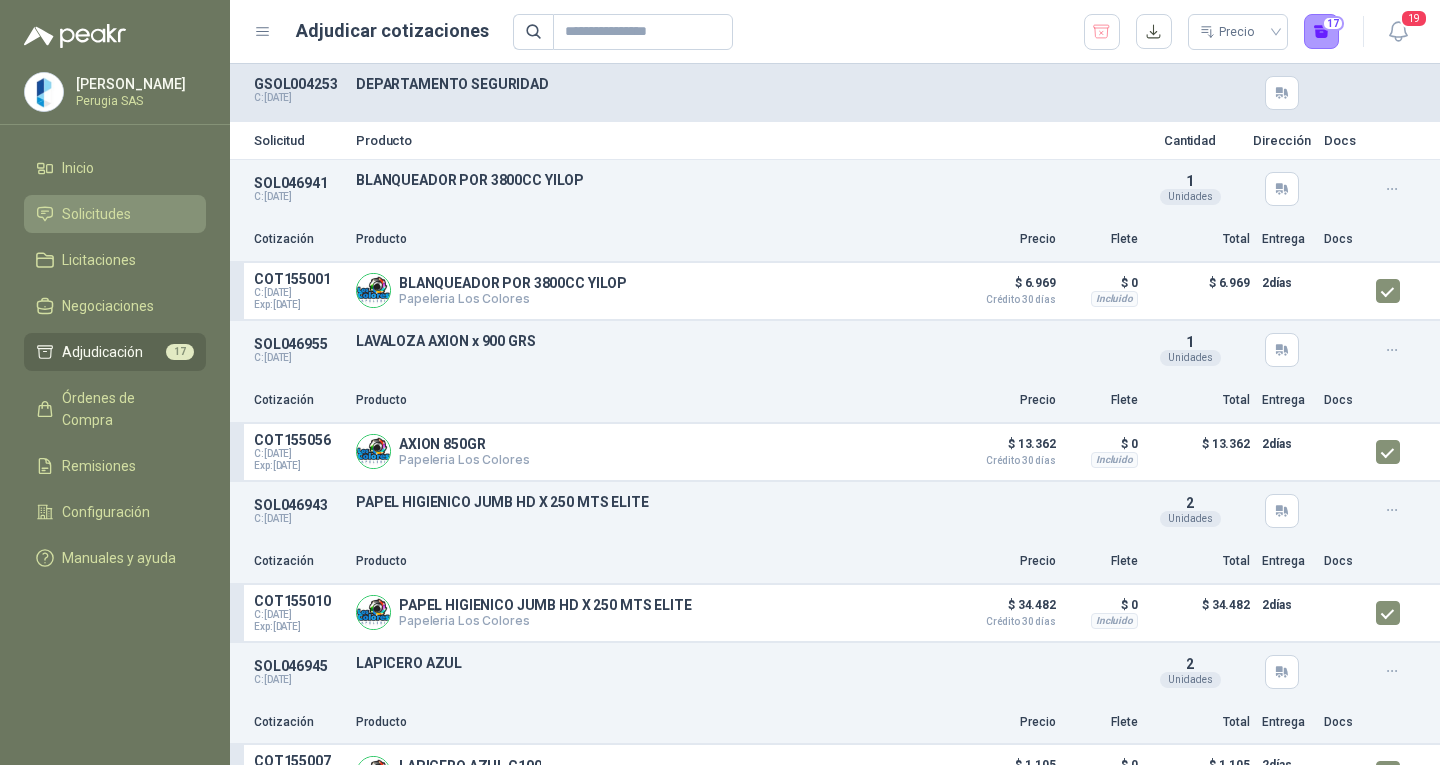 click on "Solicitudes" at bounding box center [115, 214] 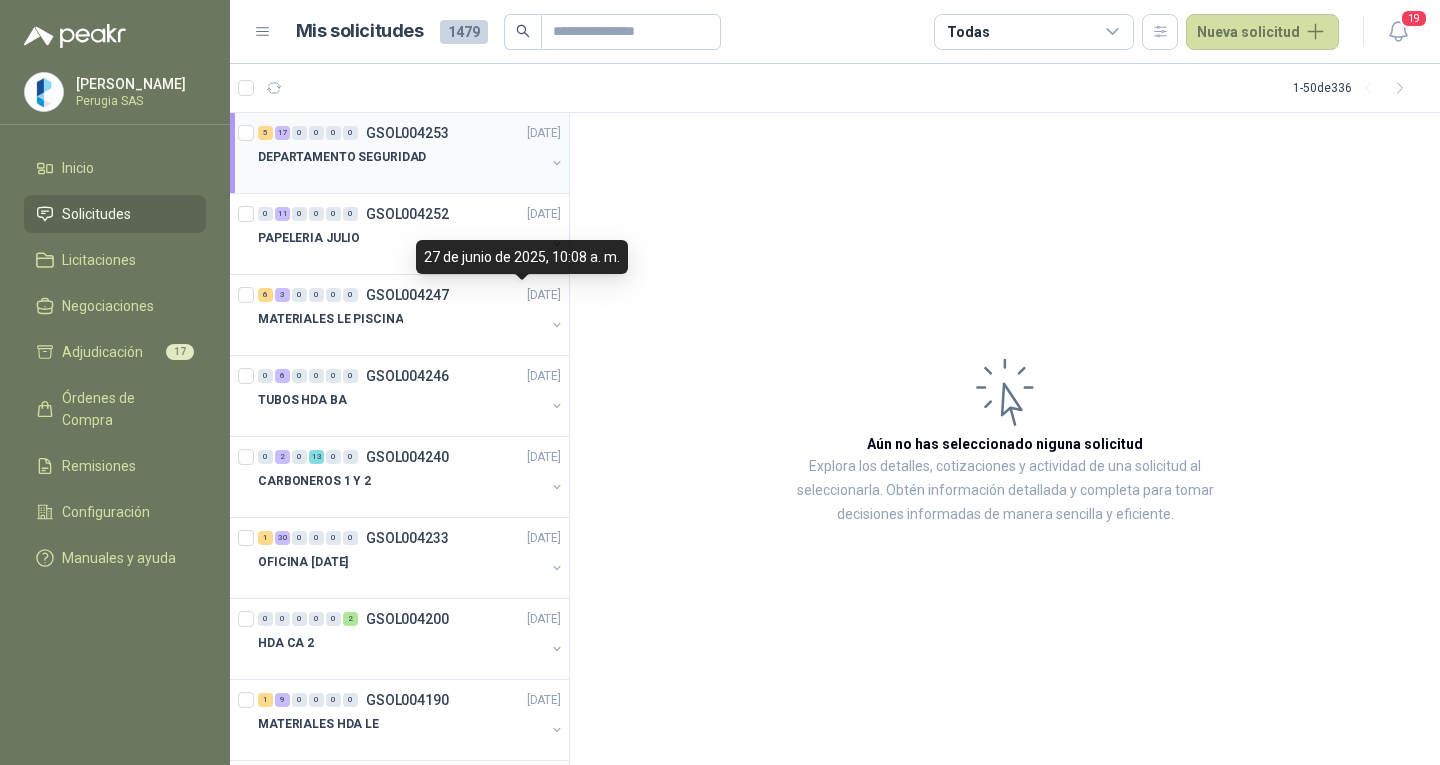 click on "DEPARTAMENTO SEGURIDAD" at bounding box center [401, 157] 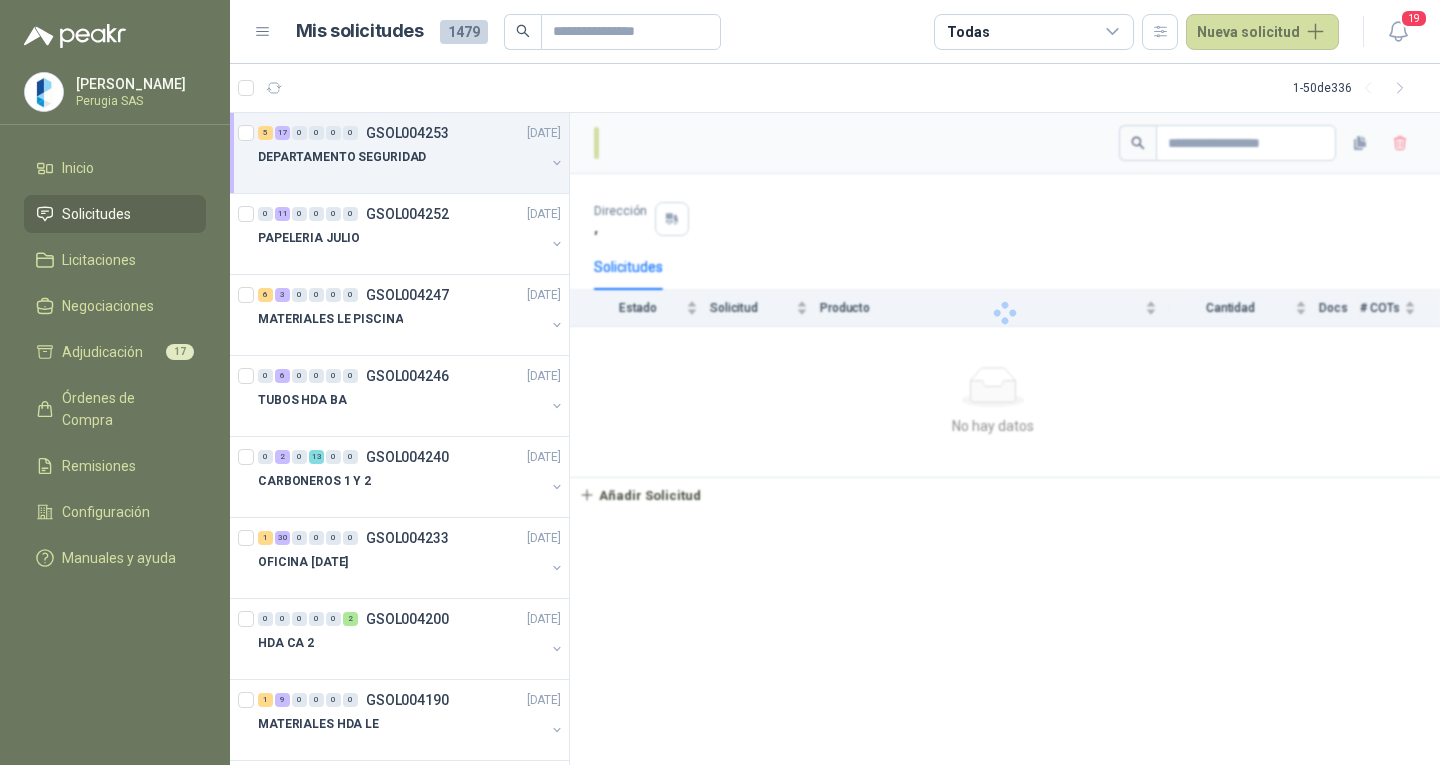 click on "DEPARTAMENTO SEGURIDAD" at bounding box center [401, 157] 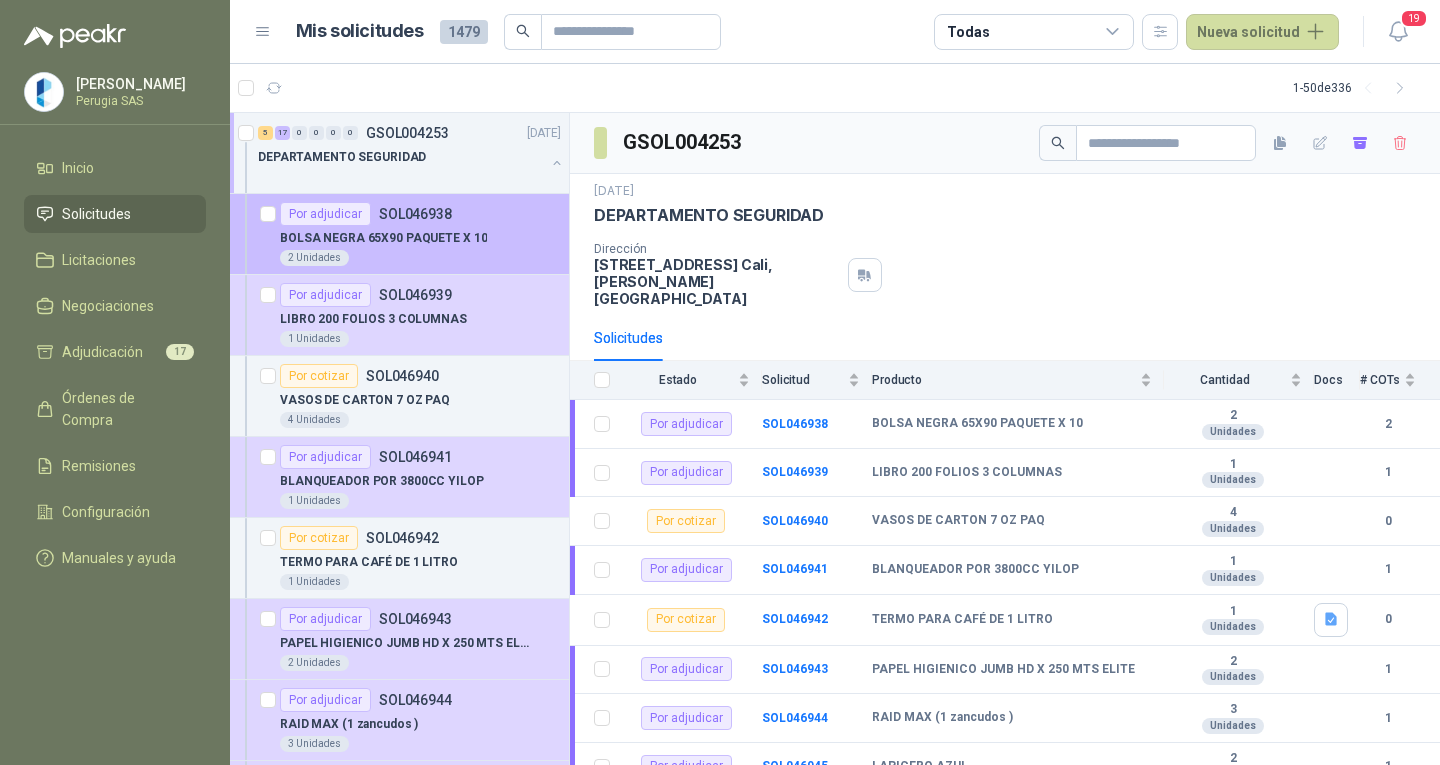 click on "Por adjudicar SOL046938 BOLSA NEGRA 65X90 PAQUETE X 10 2   Unidades" at bounding box center (399, 234) 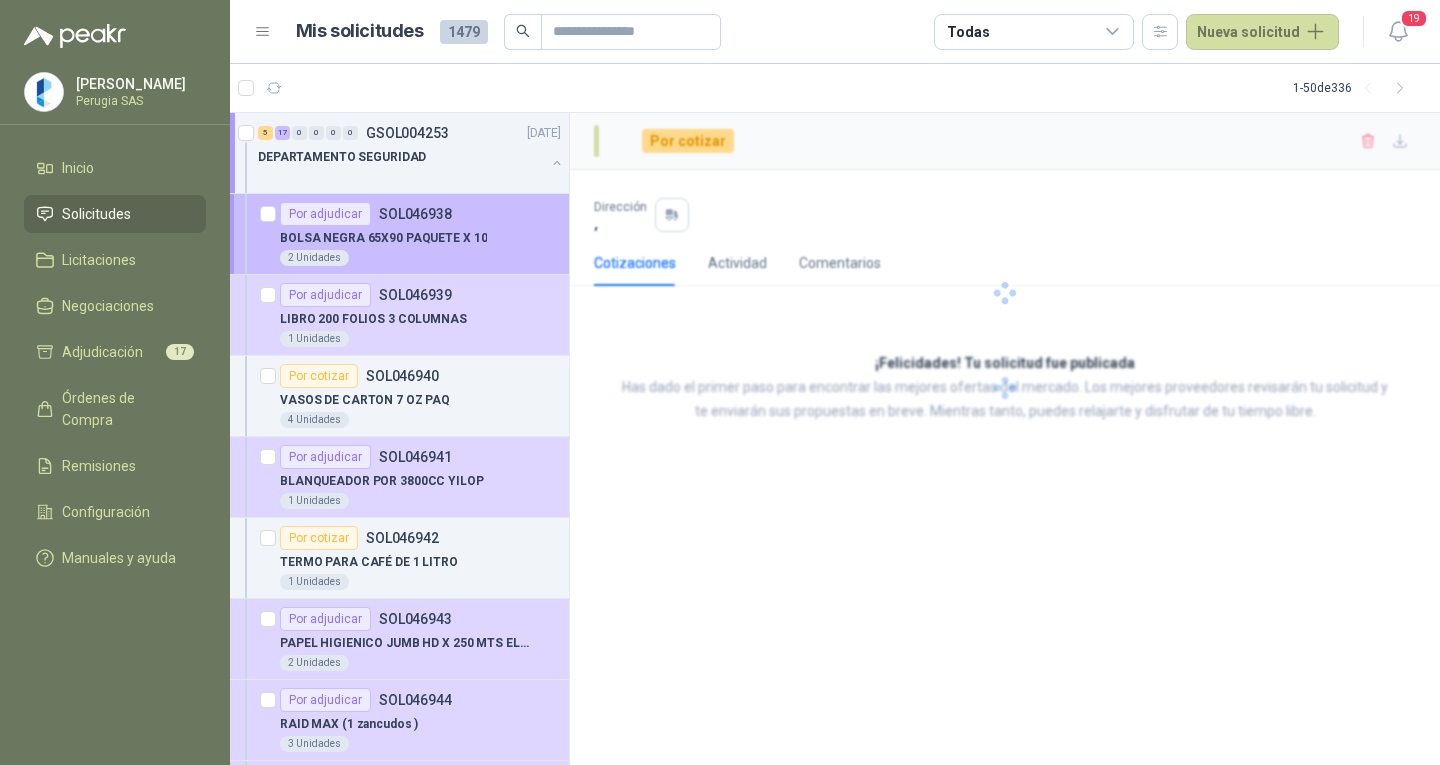 click on "2   Unidades" at bounding box center [420, 258] 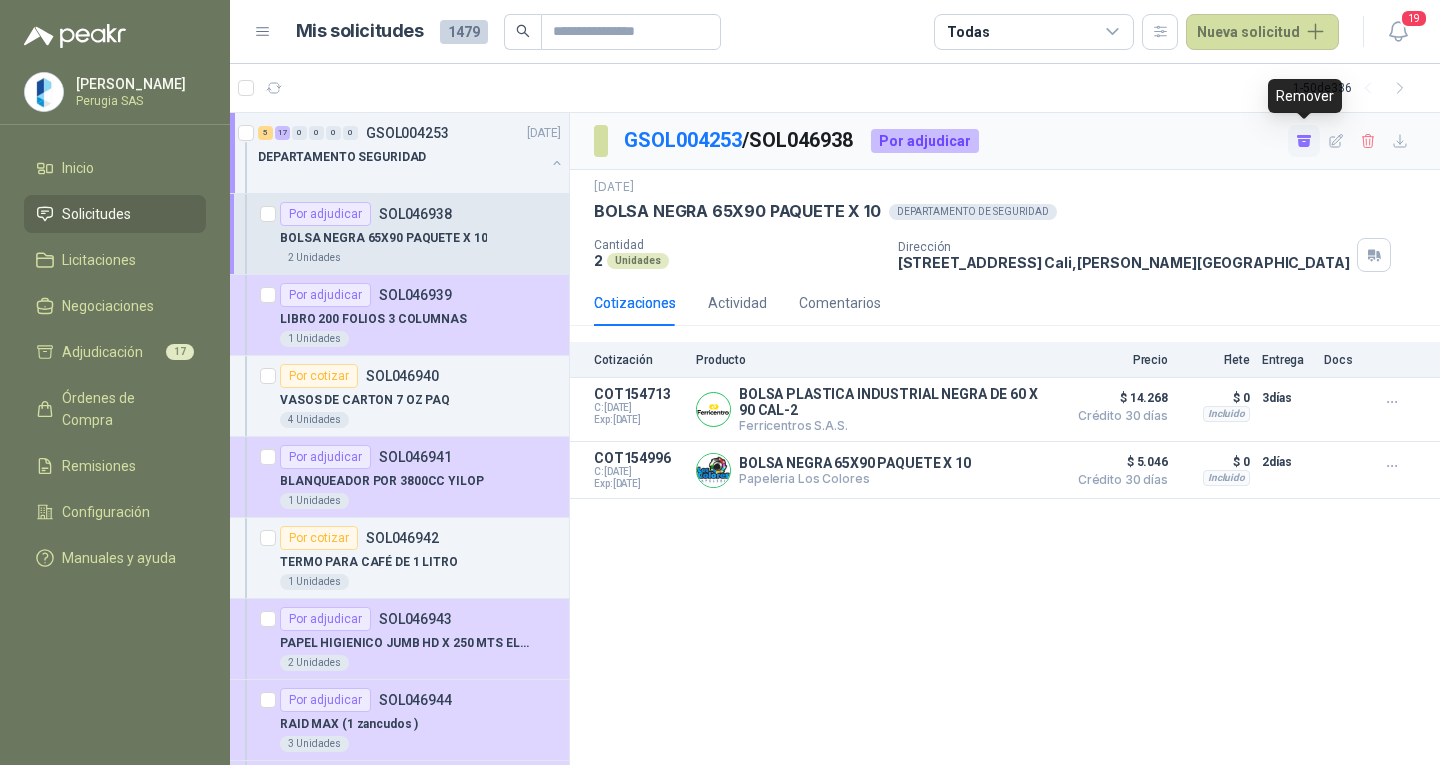 click 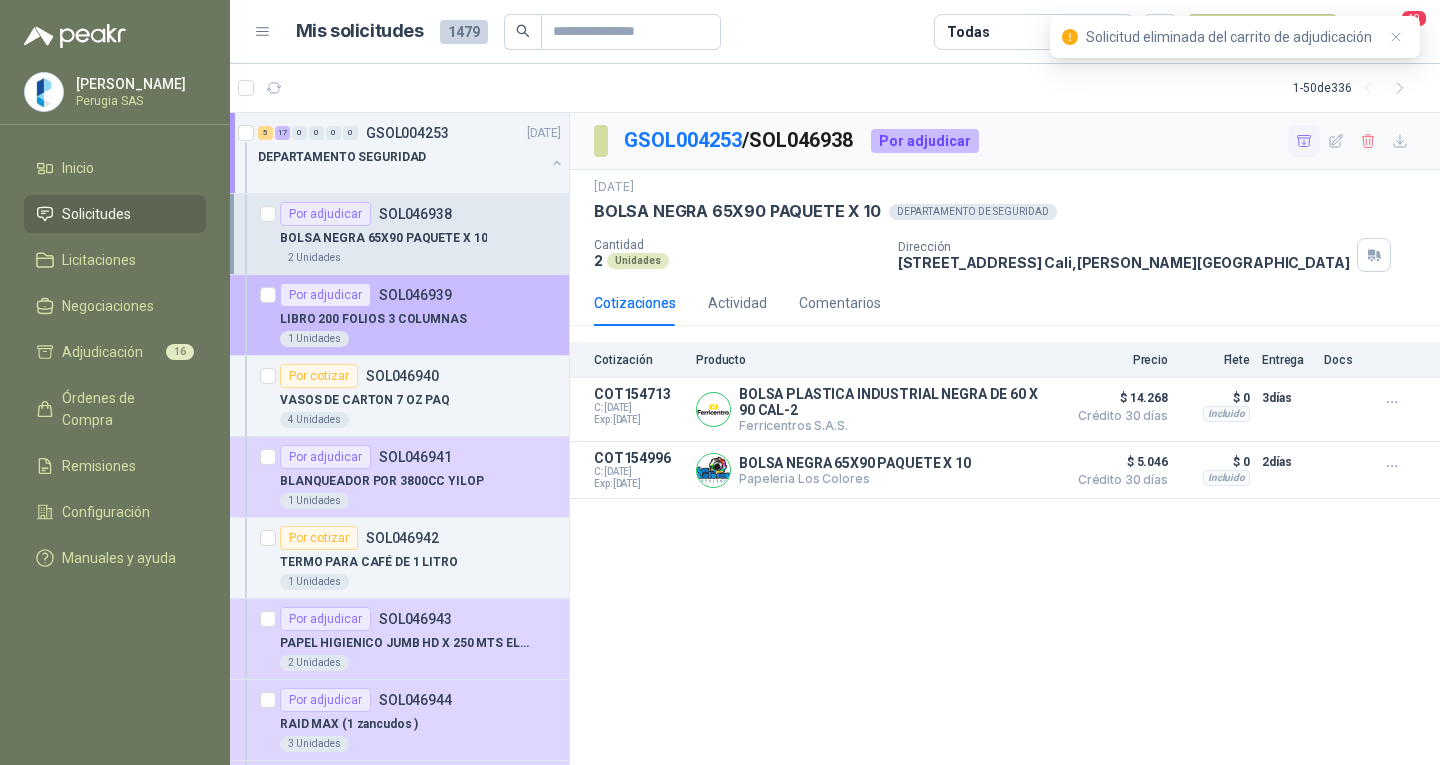click on "1   Unidades" at bounding box center [420, 339] 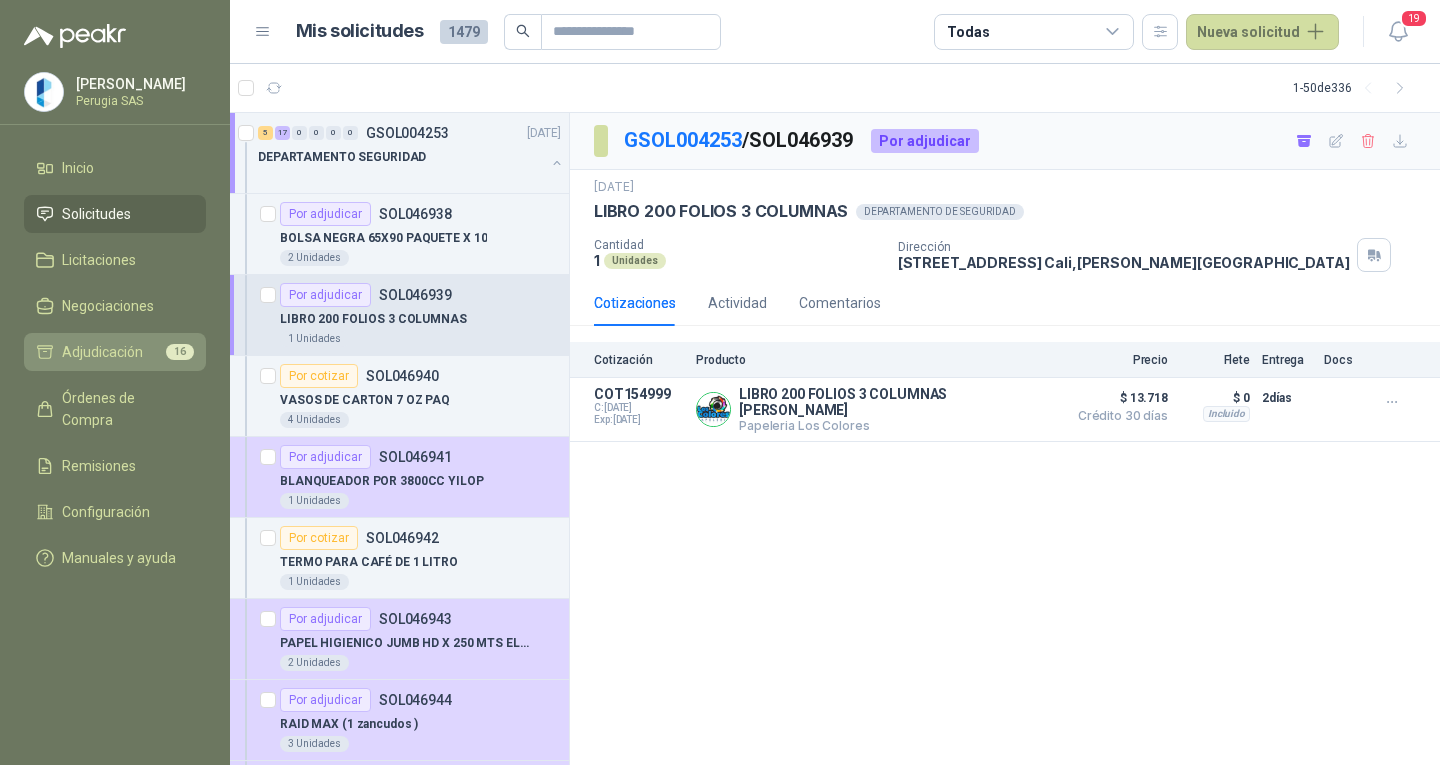 click on "Adjudicación 16" at bounding box center (115, 352) 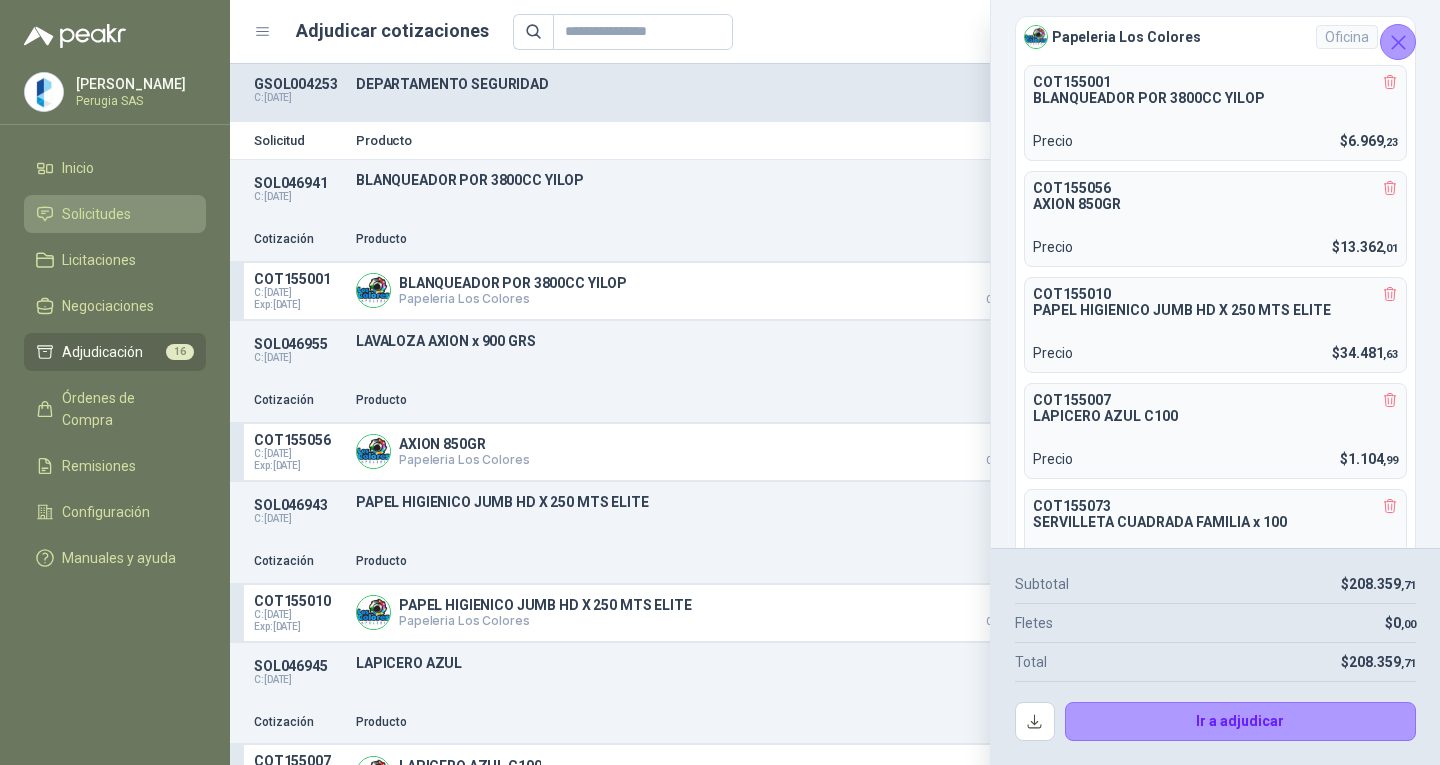 click on "Solicitudes" at bounding box center (96, 214) 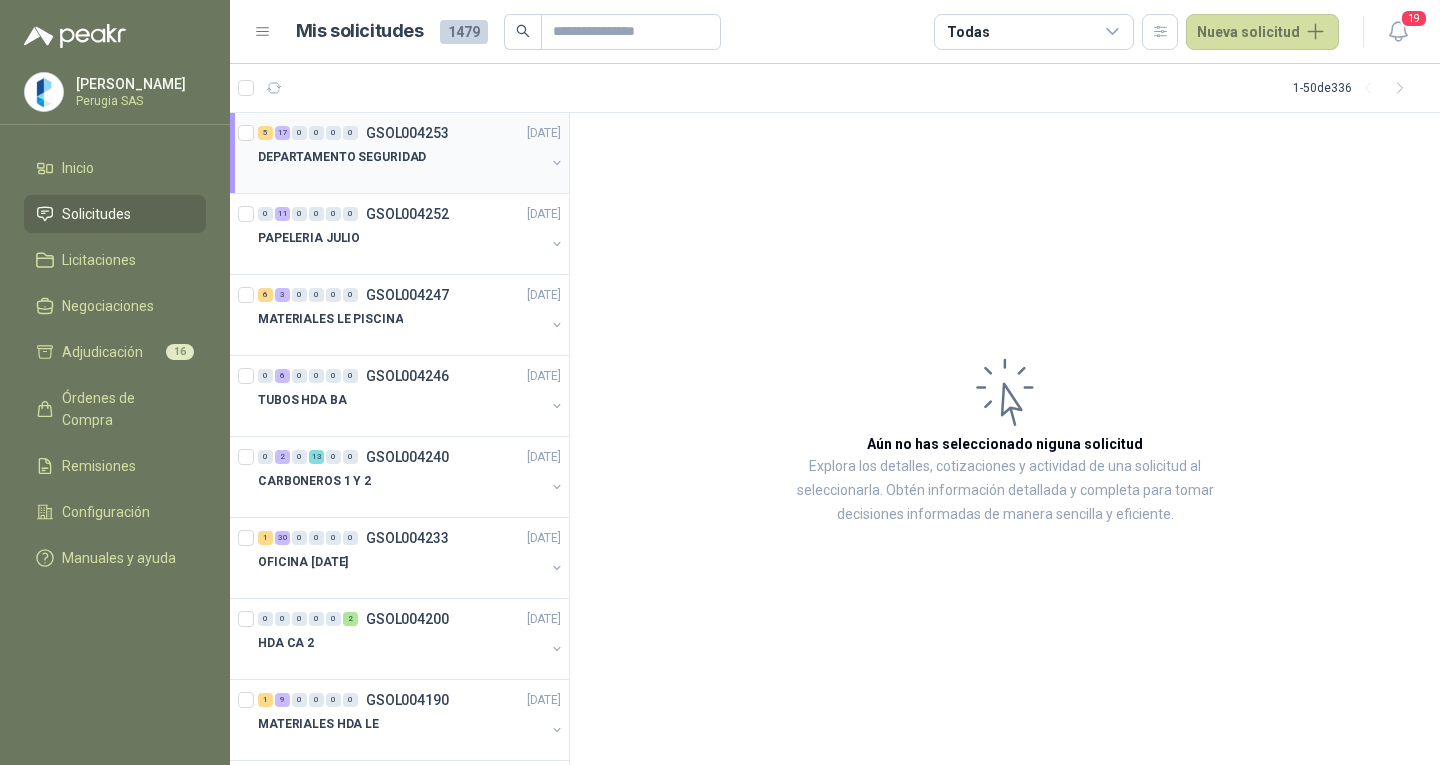 drag, startPoint x: 423, startPoint y: 167, endPoint x: 510, endPoint y: 168, distance: 87.005745 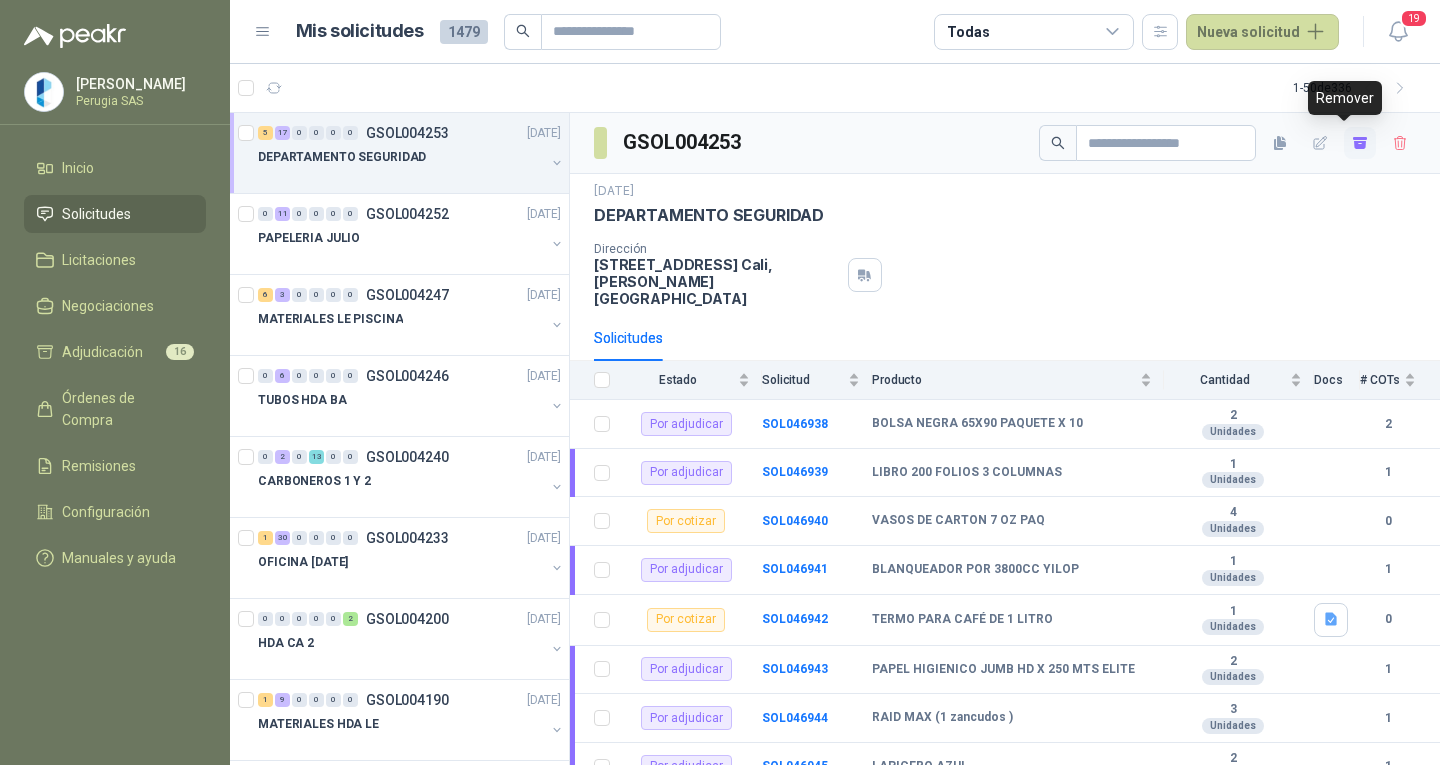 click 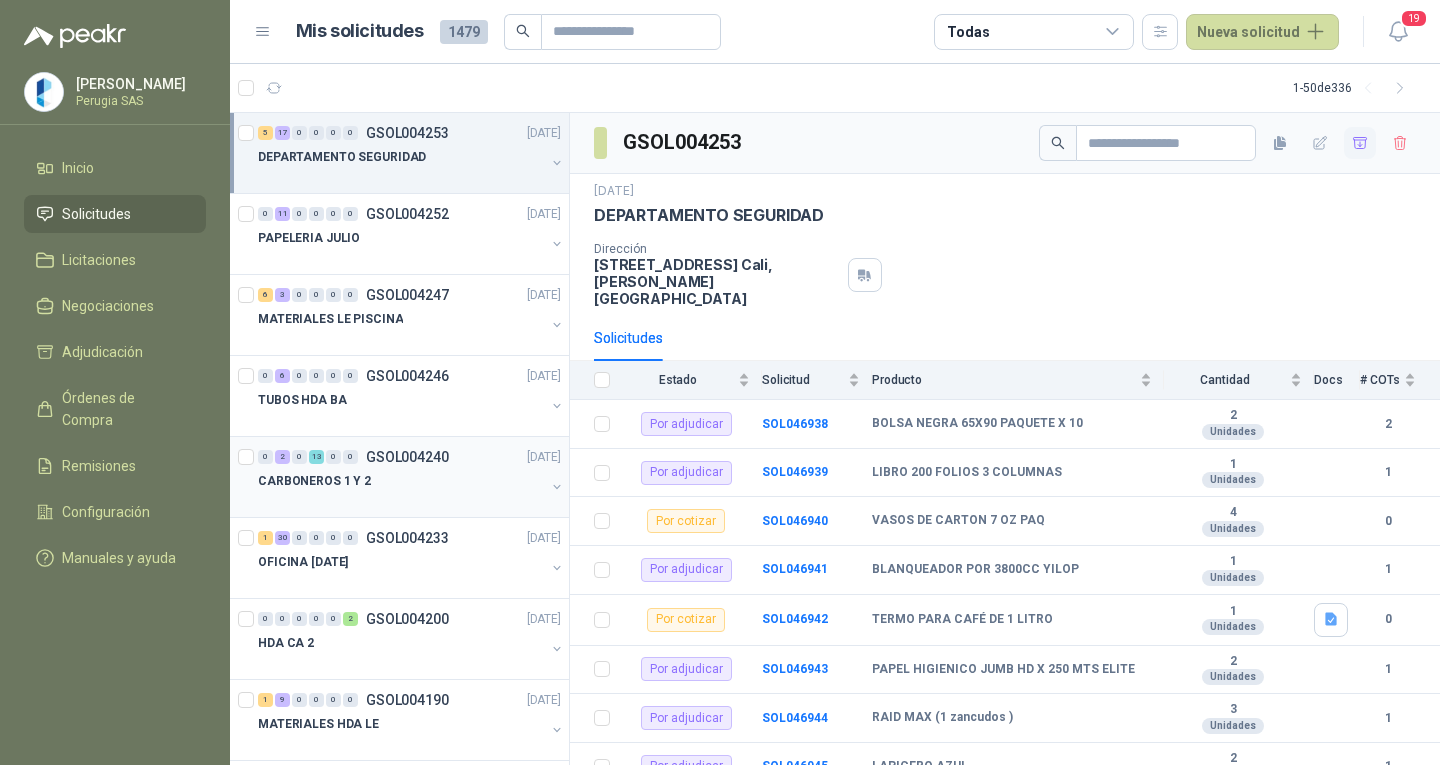 click on "CARBONEROS 1 Y 2" at bounding box center (401, 481) 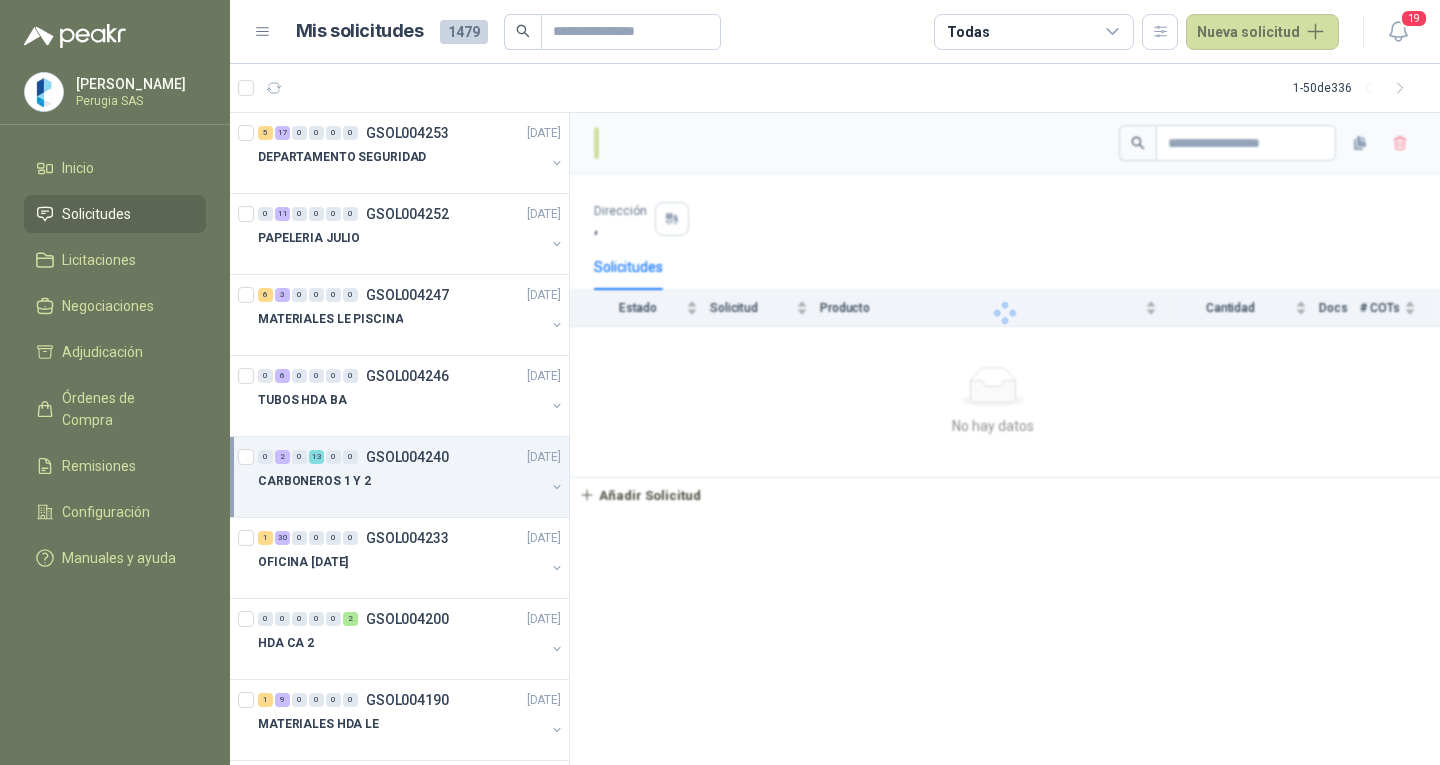 click on "CARBONEROS 1 Y 2" at bounding box center (401, 481) 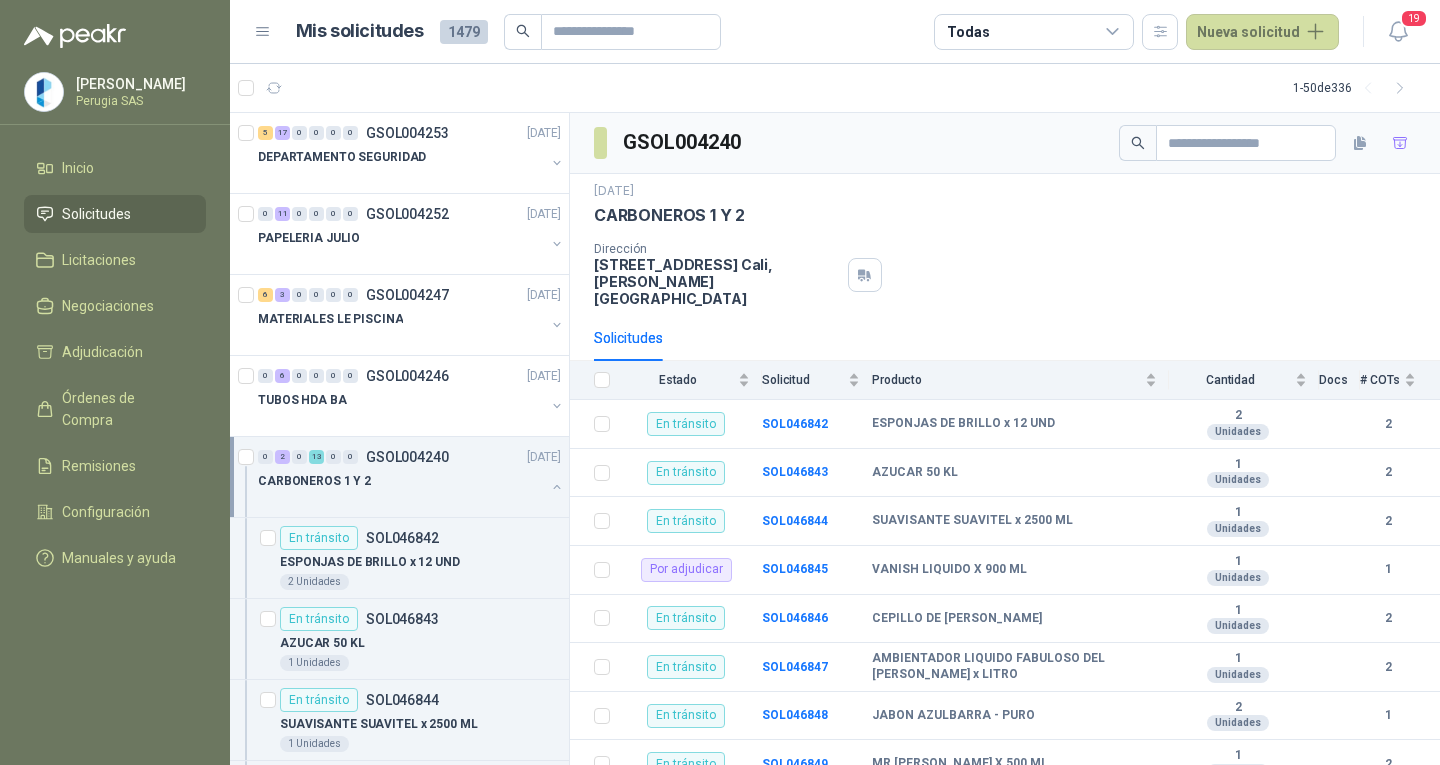 scroll, scrollTop: 1, scrollLeft: 0, axis: vertical 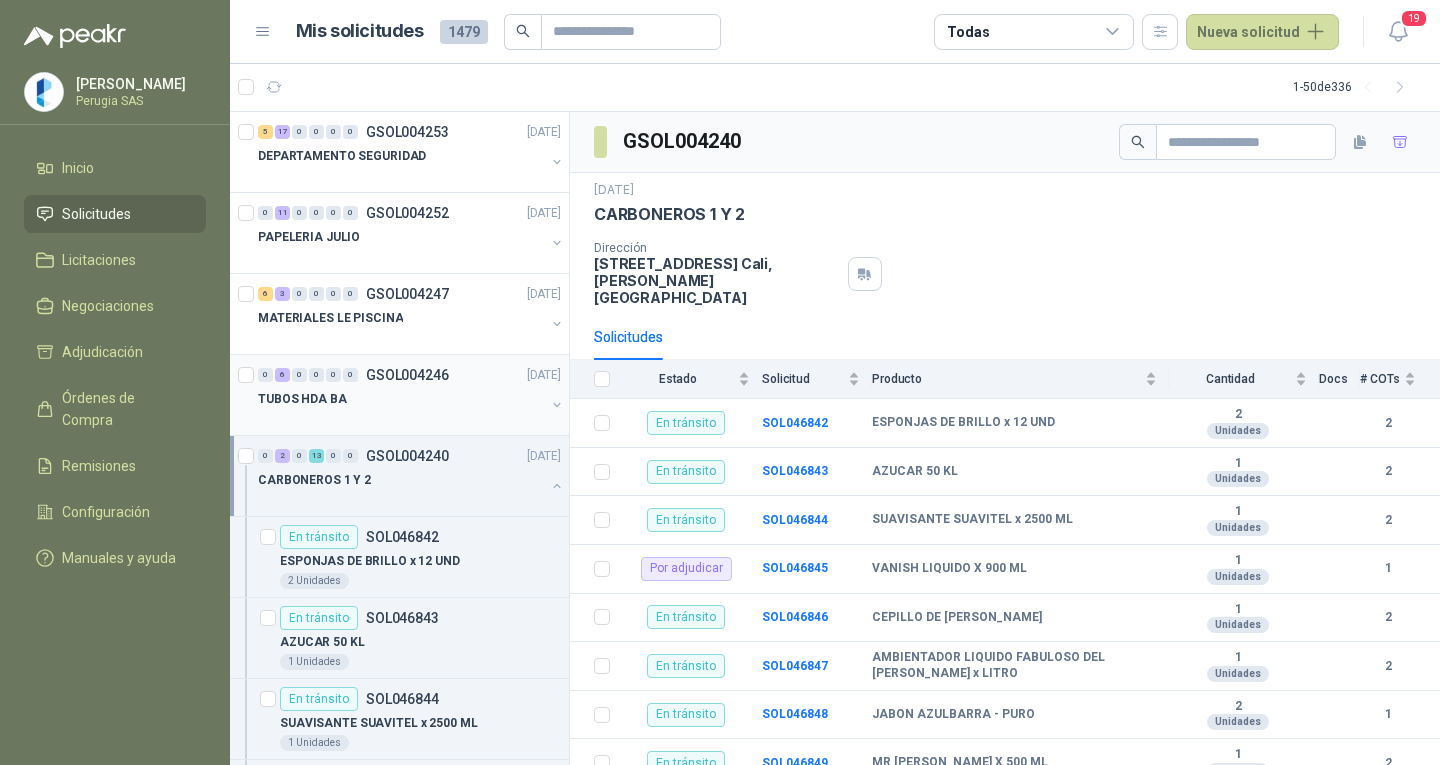 click on "TUBOS HDA BA" at bounding box center (401, 399) 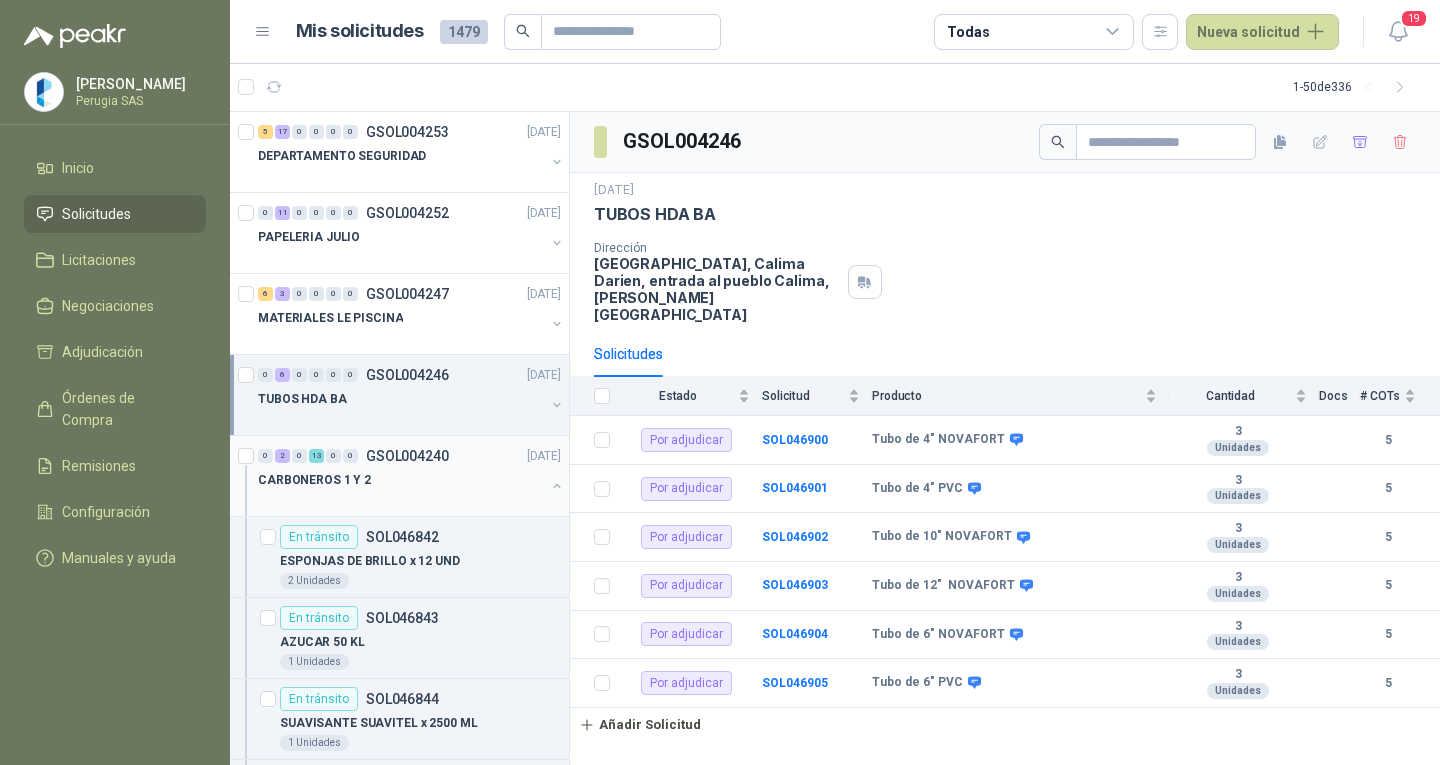 click on "0   2   0   13   0   0   GSOL004240 [DATE]" at bounding box center (411, 456) 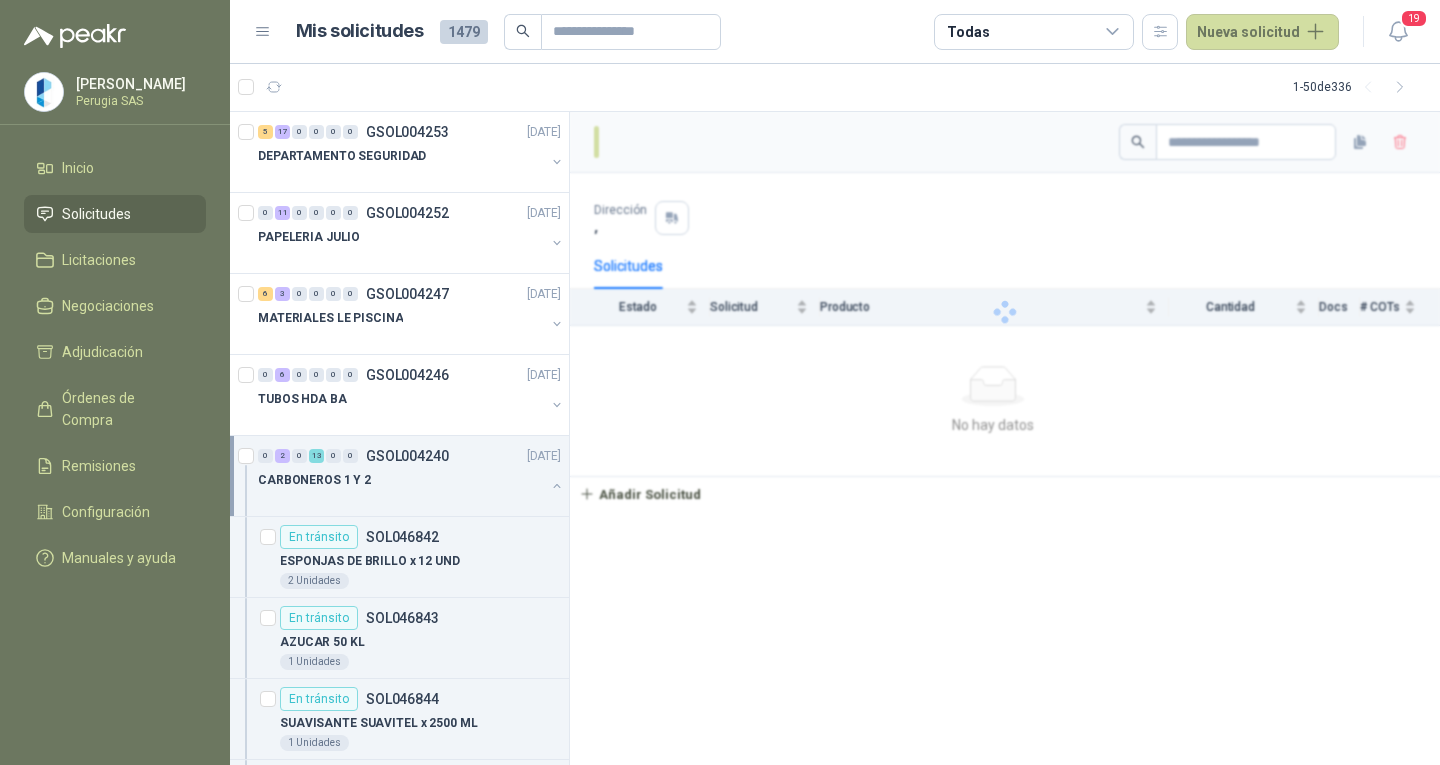 click on "0   2   0   13   0   0   GSOL004240 [DATE]" at bounding box center (411, 456) 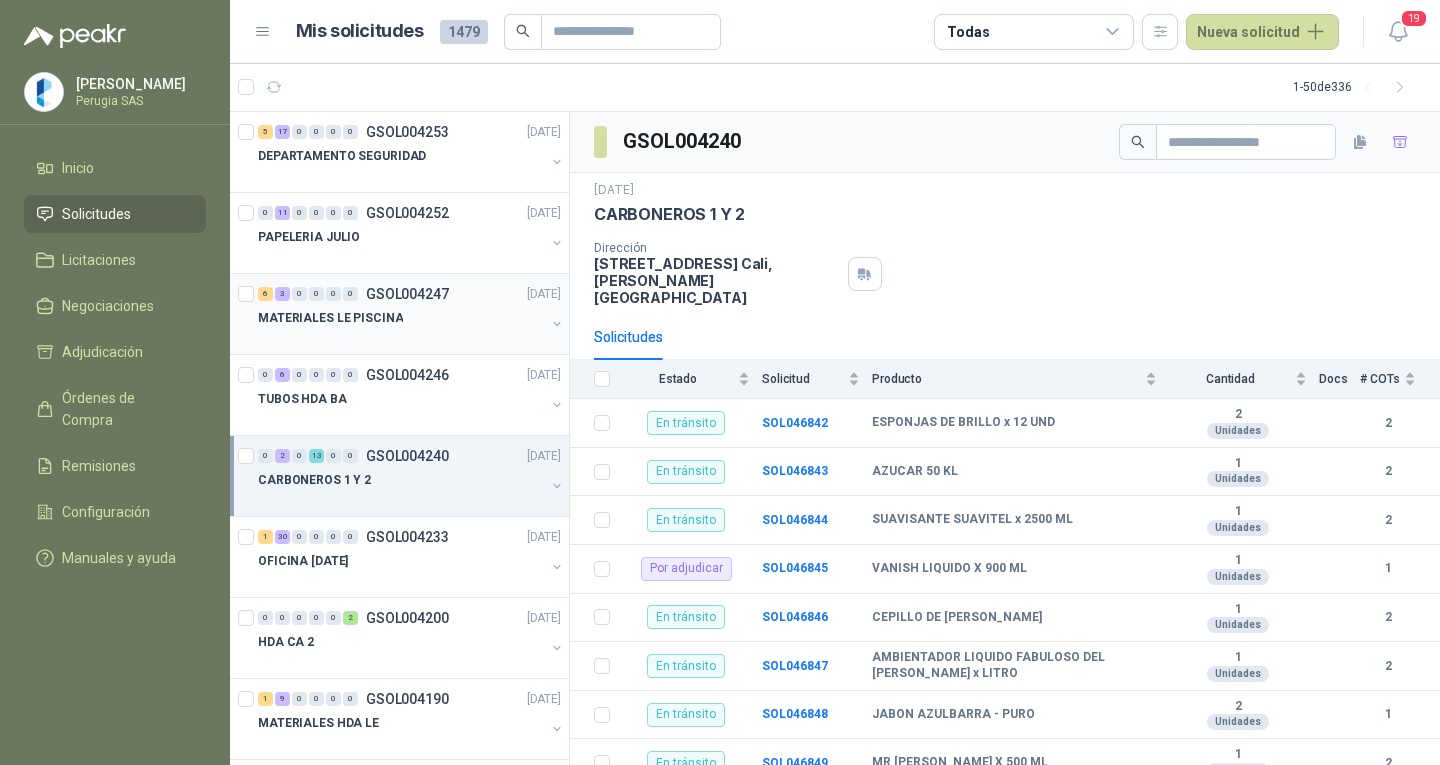 click on "MATERIALES LE PISCINA" at bounding box center (401, 318) 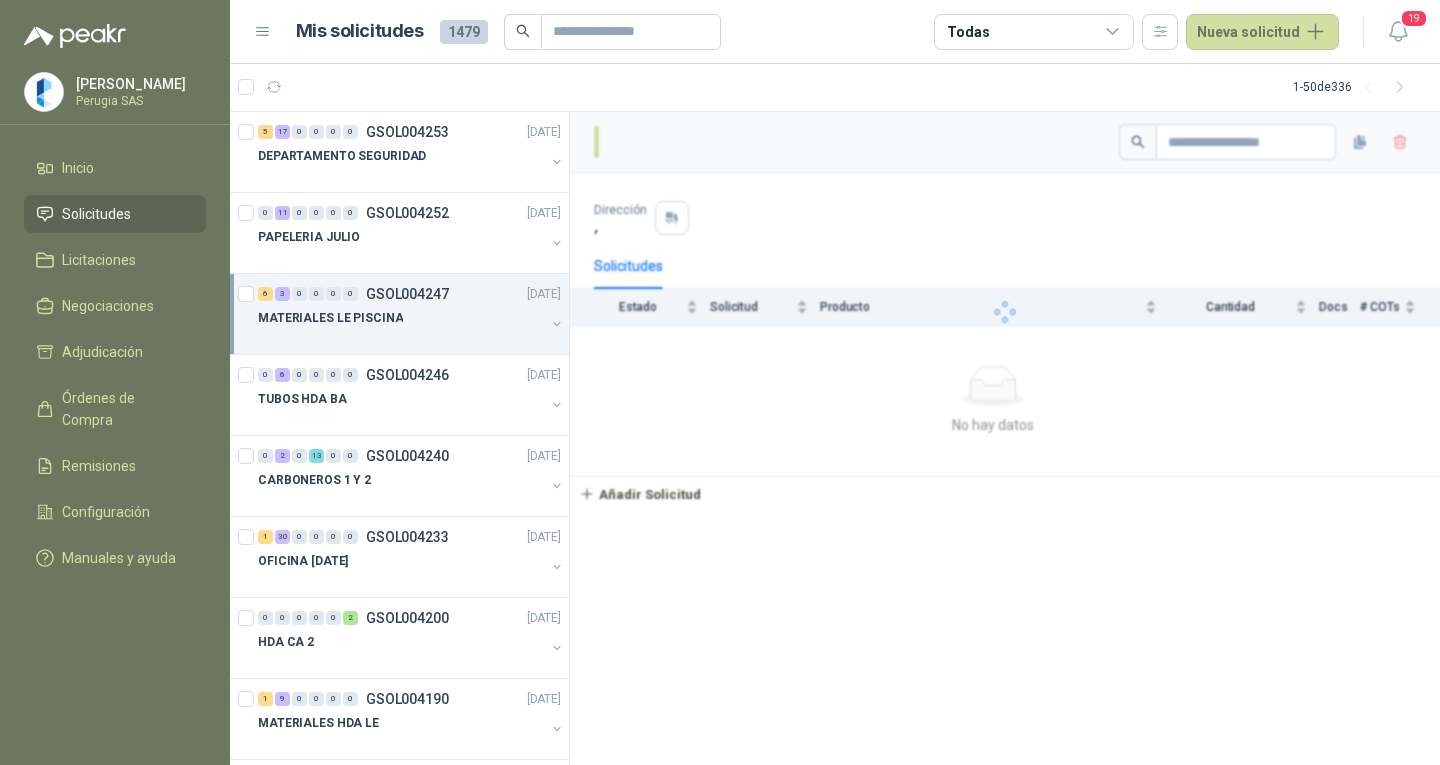 click on "MATERIALES LE PISCINA" at bounding box center [401, 318] 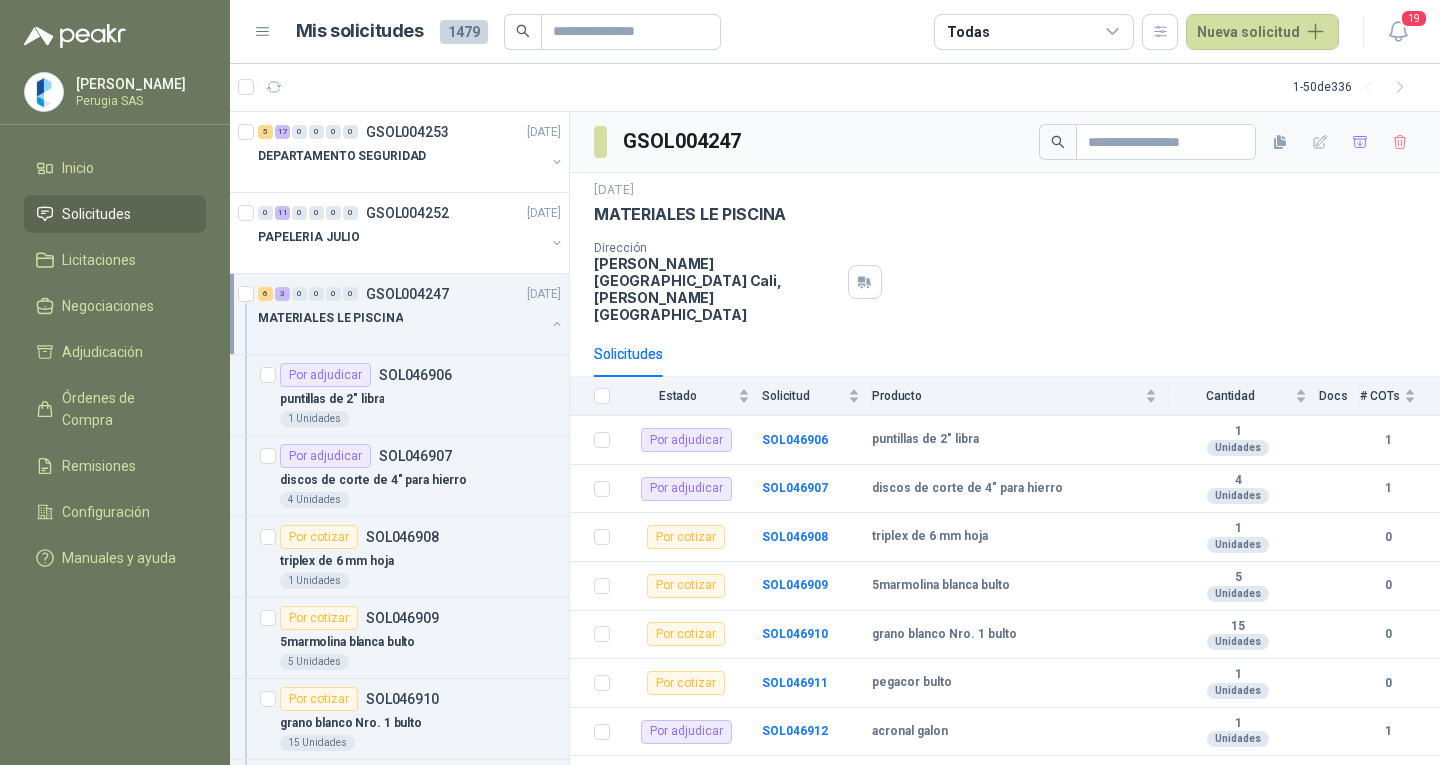click on "MATERIALES LE PISCINA" at bounding box center (401, 318) 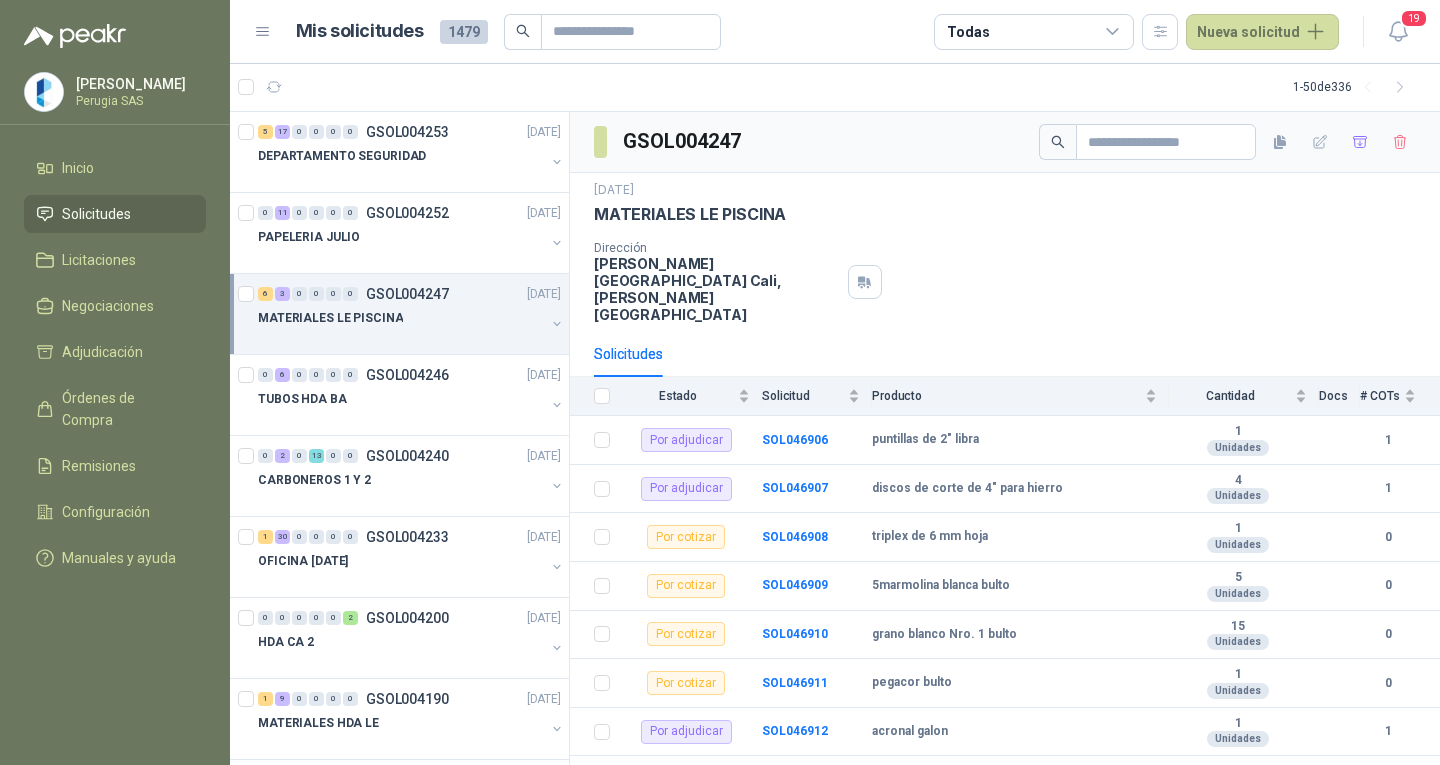 click on "MATERIALES LE PISCINA" at bounding box center [401, 318] 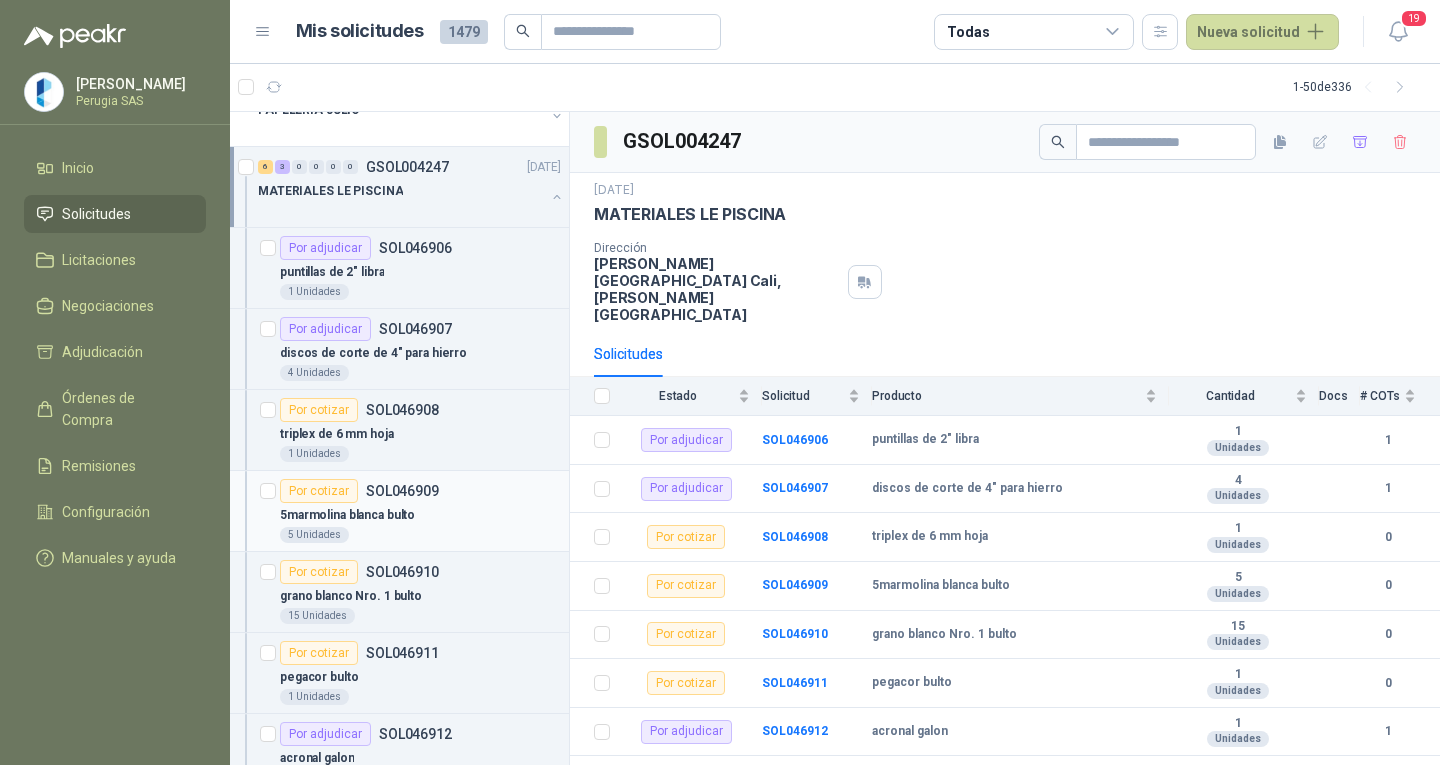 scroll, scrollTop: 0, scrollLeft: 0, axis: both 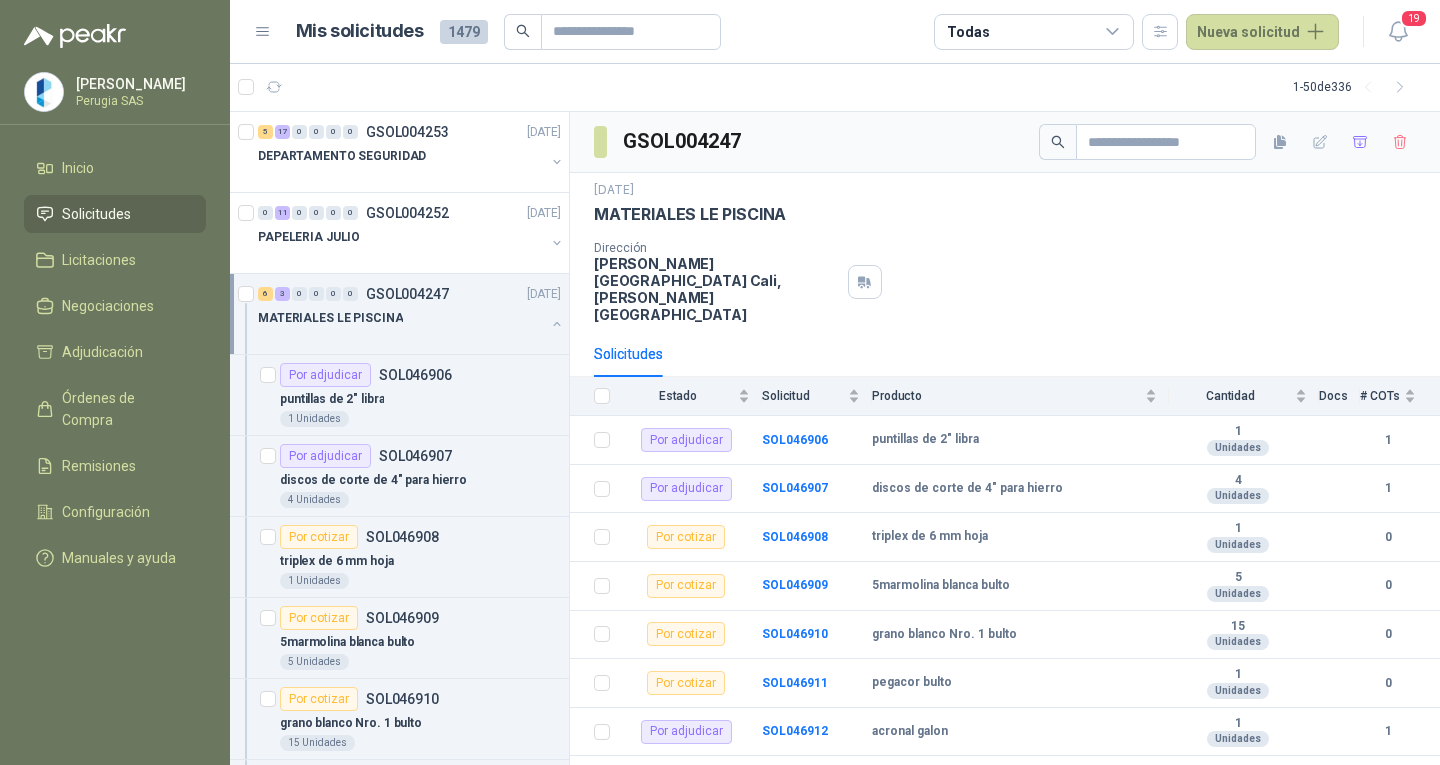 click on "MATERIALES LE PISCINA" at bounding box center [401, 318] 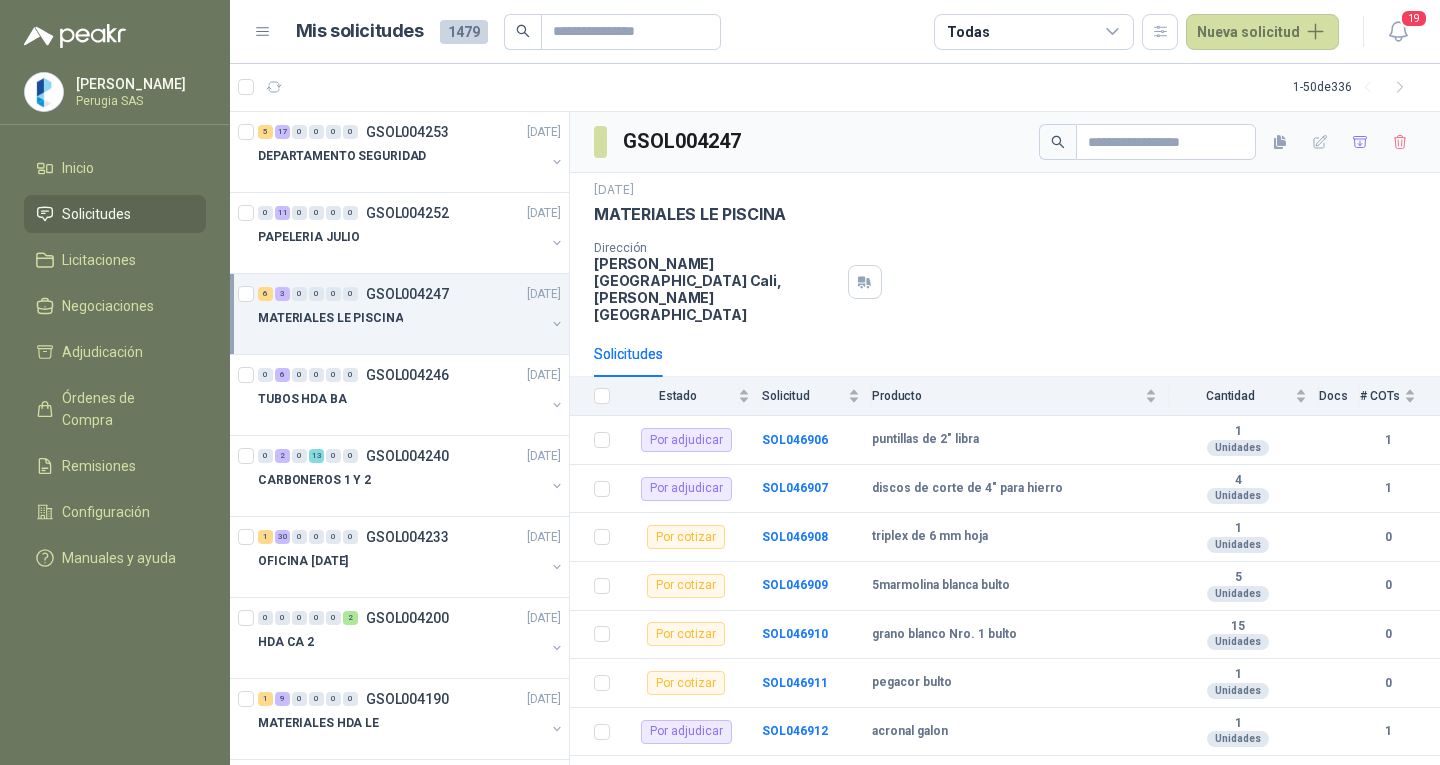 click on "MATERIALES LE PISCINA" at bounding box center [401, 318] 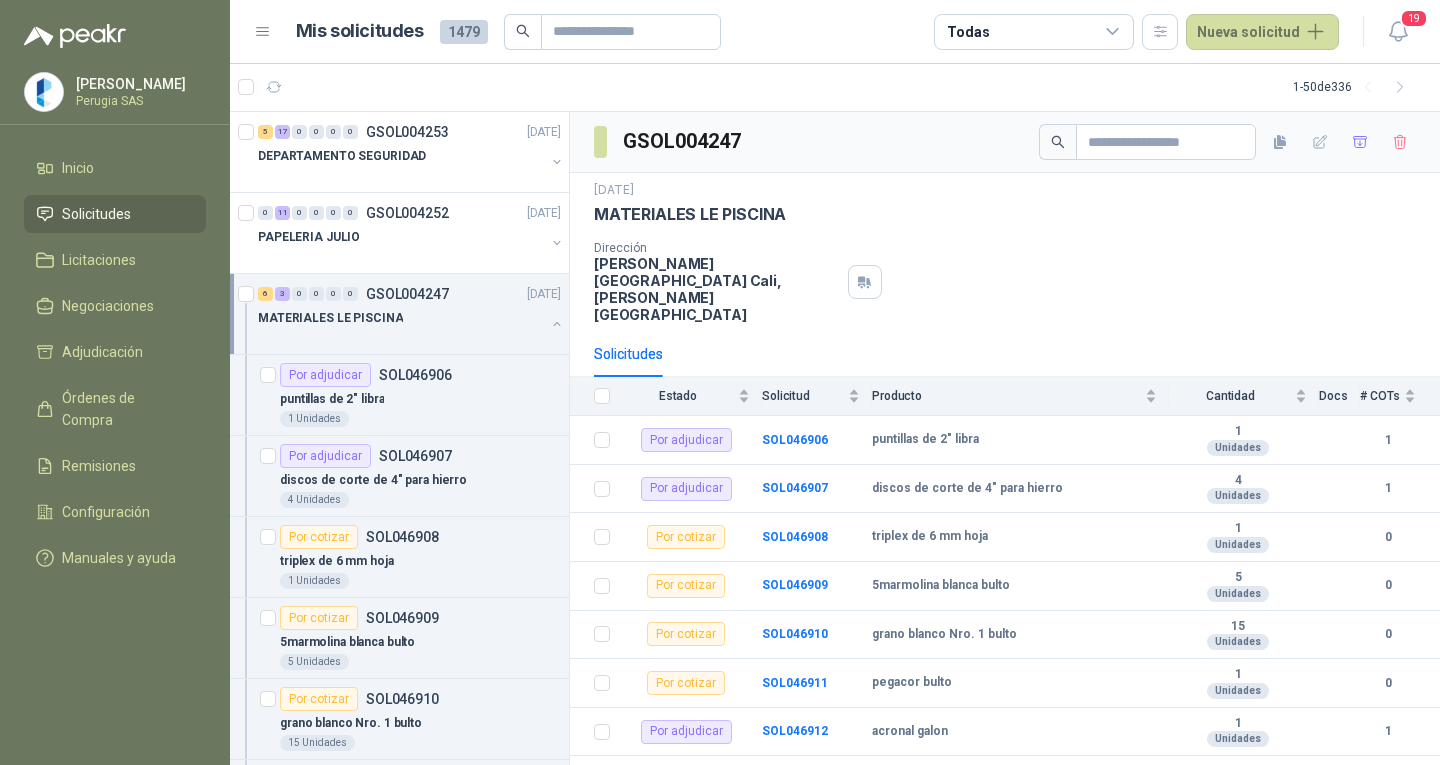 click on "MATERIALES LE PISCINA" at bounding box center [401, 318] 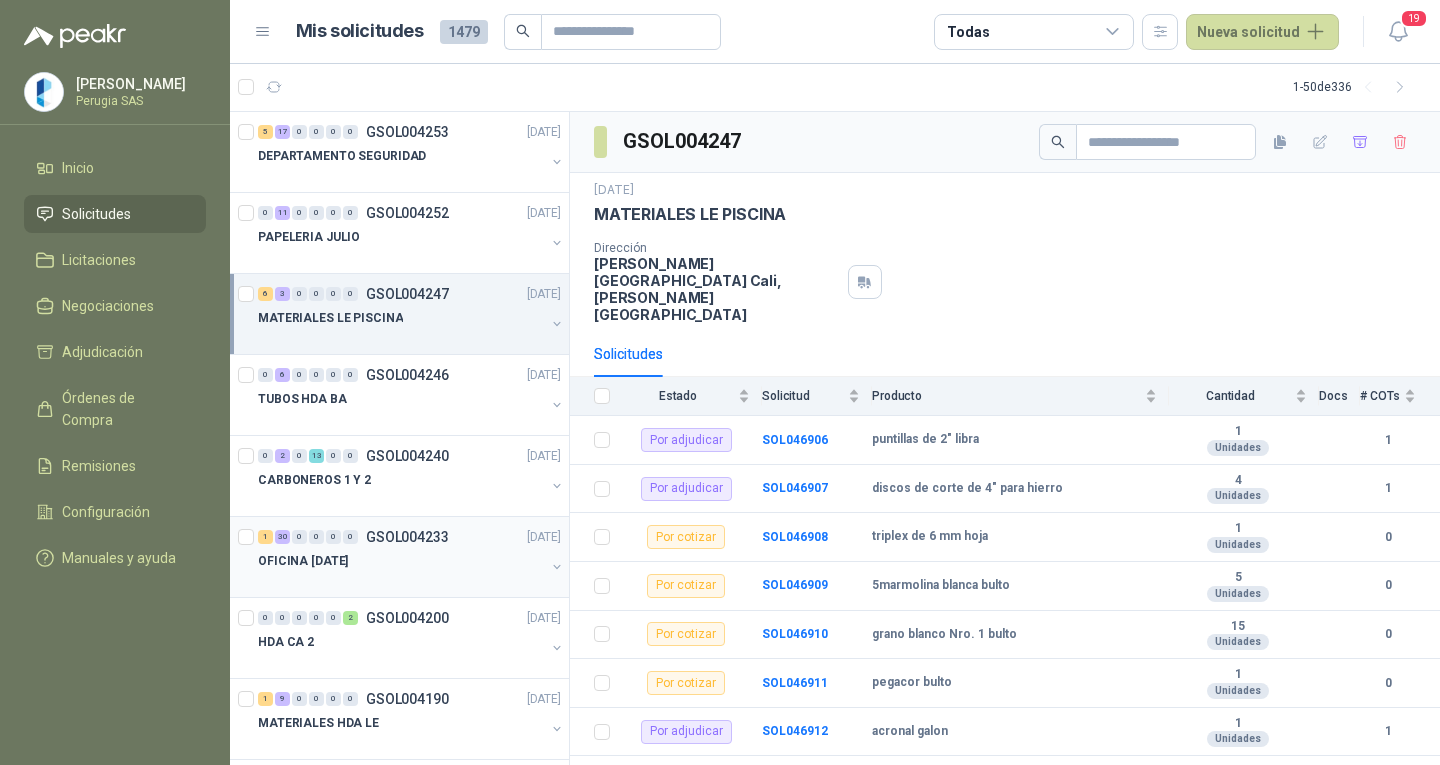 click on "OFICINA [DATE]" at bounding box center (401, 561) 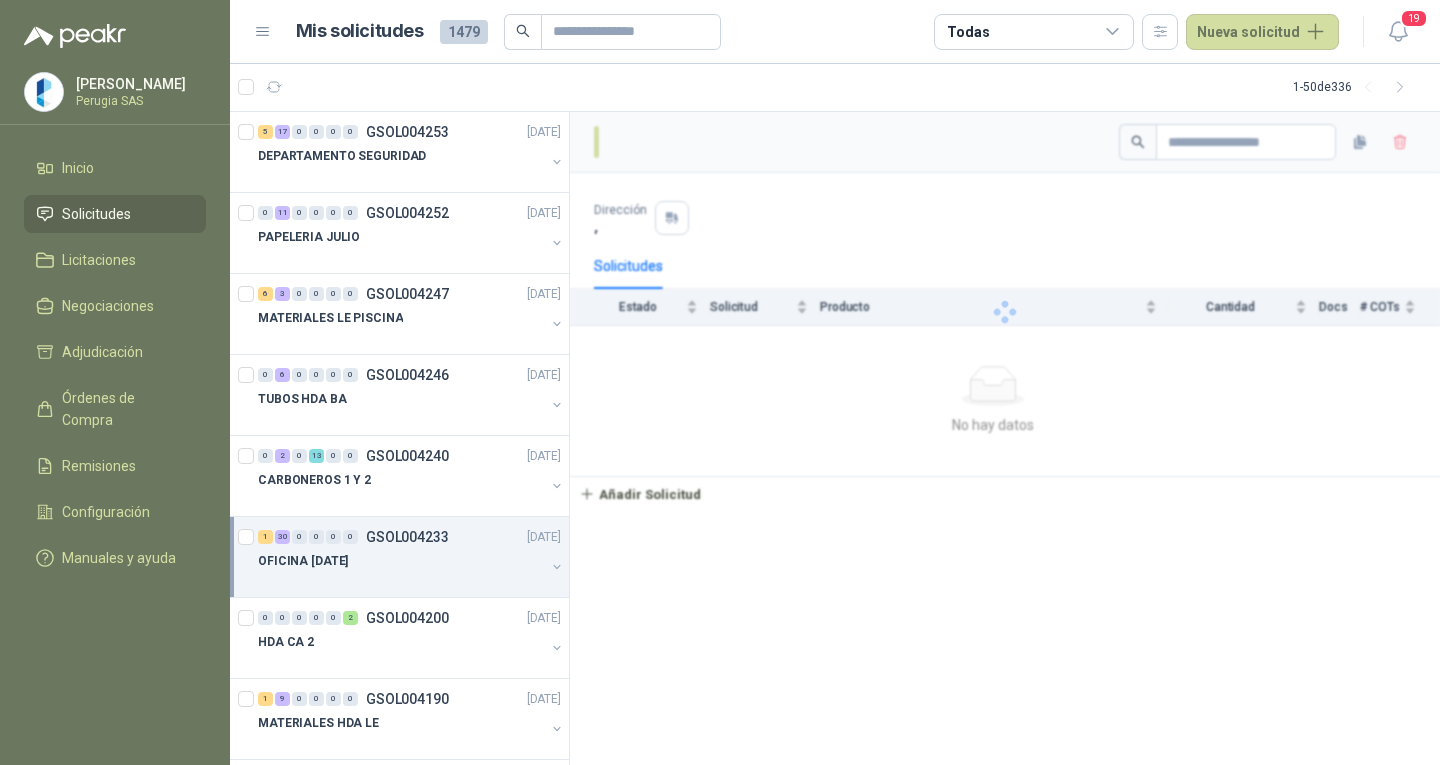 click on "OFICINA [DATE]" at bounding box center (401, 561) 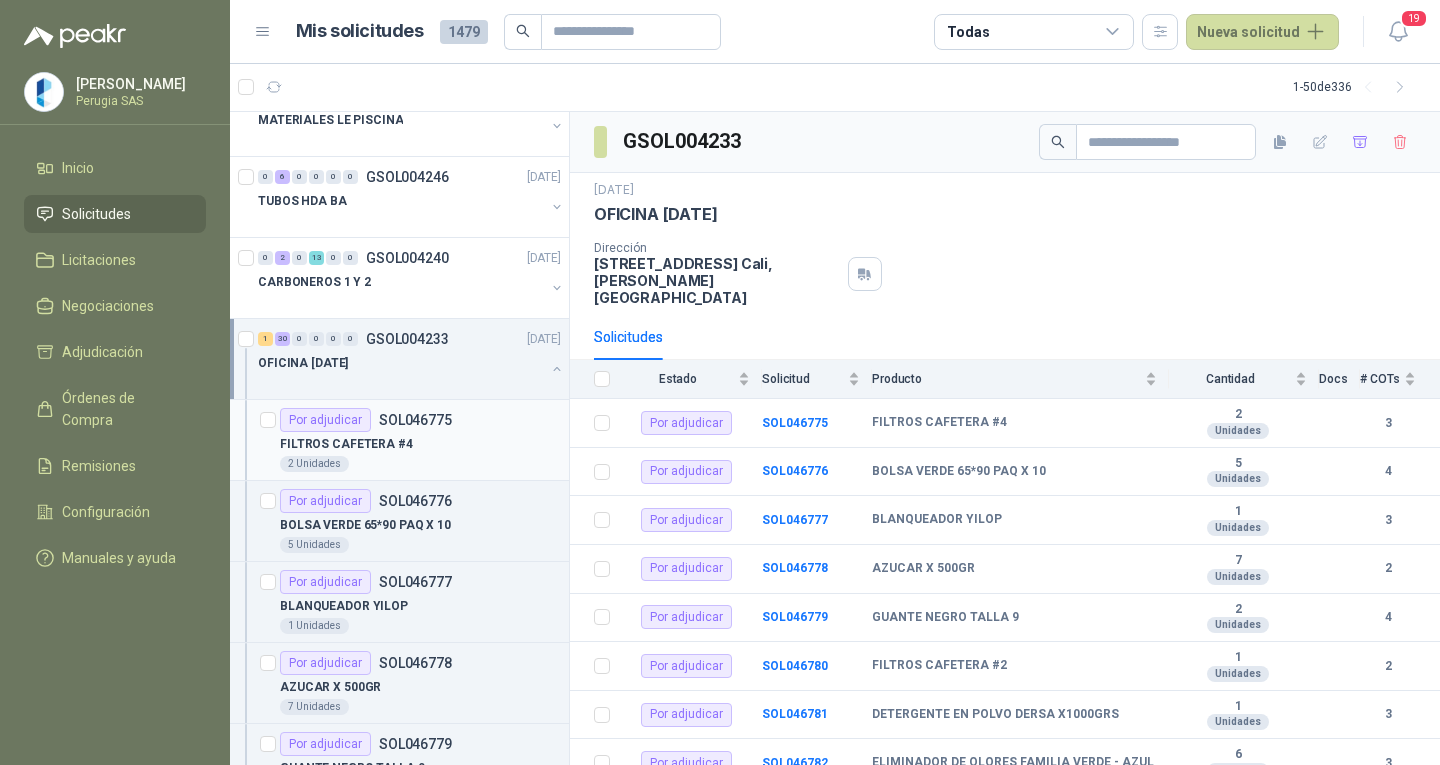 scroll, scrollTop: 200, scrollLeft: 0, axis: vertical 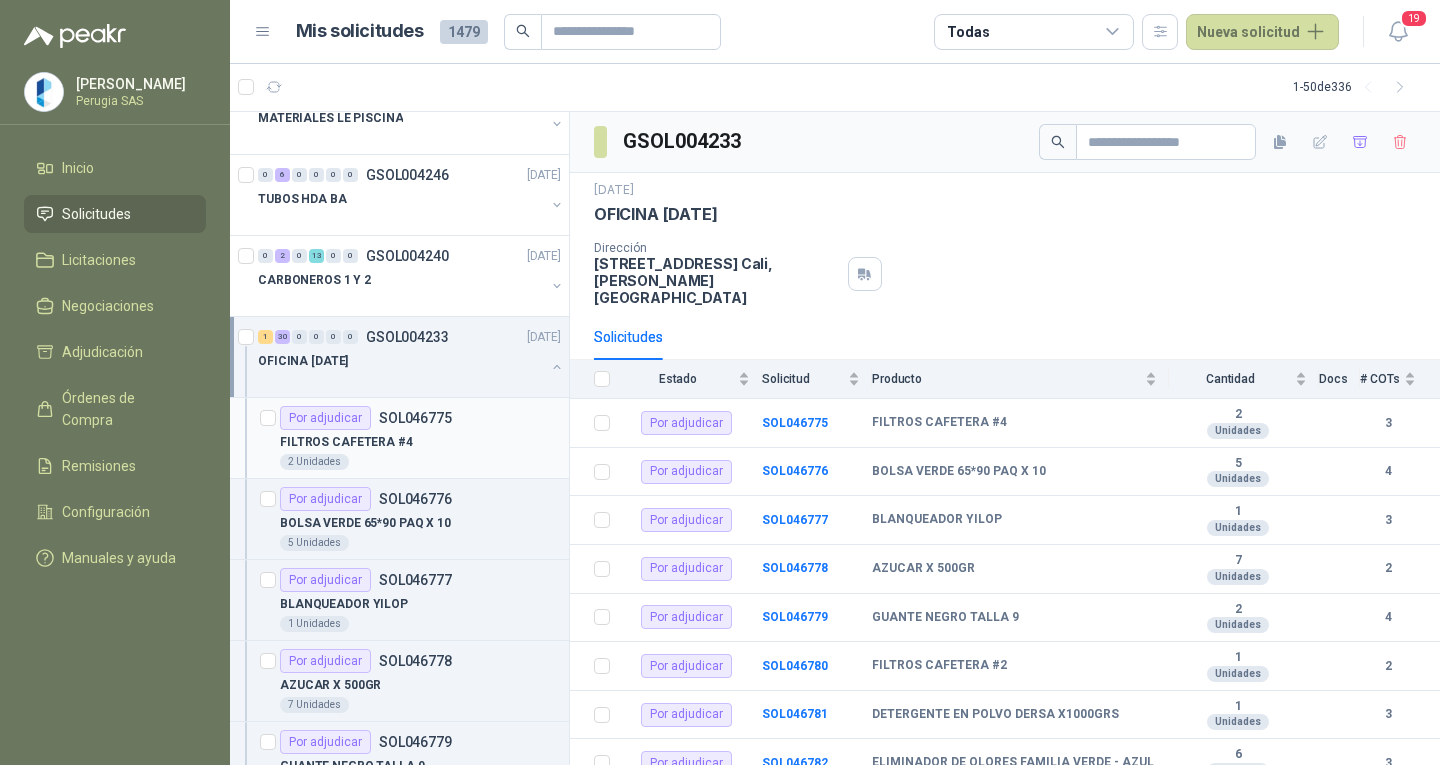 click on "FILTROS CAFETERA #4" at bounding box center [346, 442] 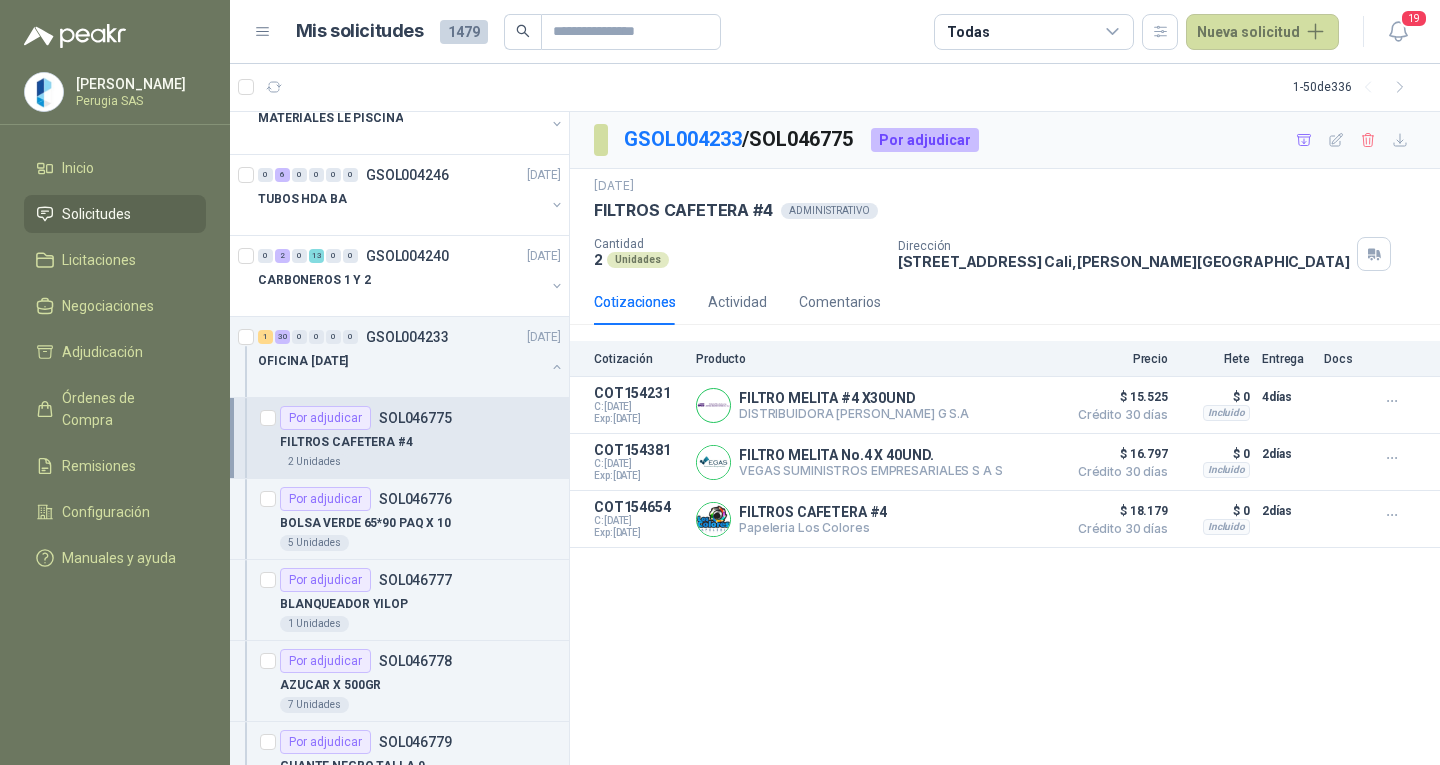 click on "FILTROS CAFETERA #4" at bounding box center [420, 442] 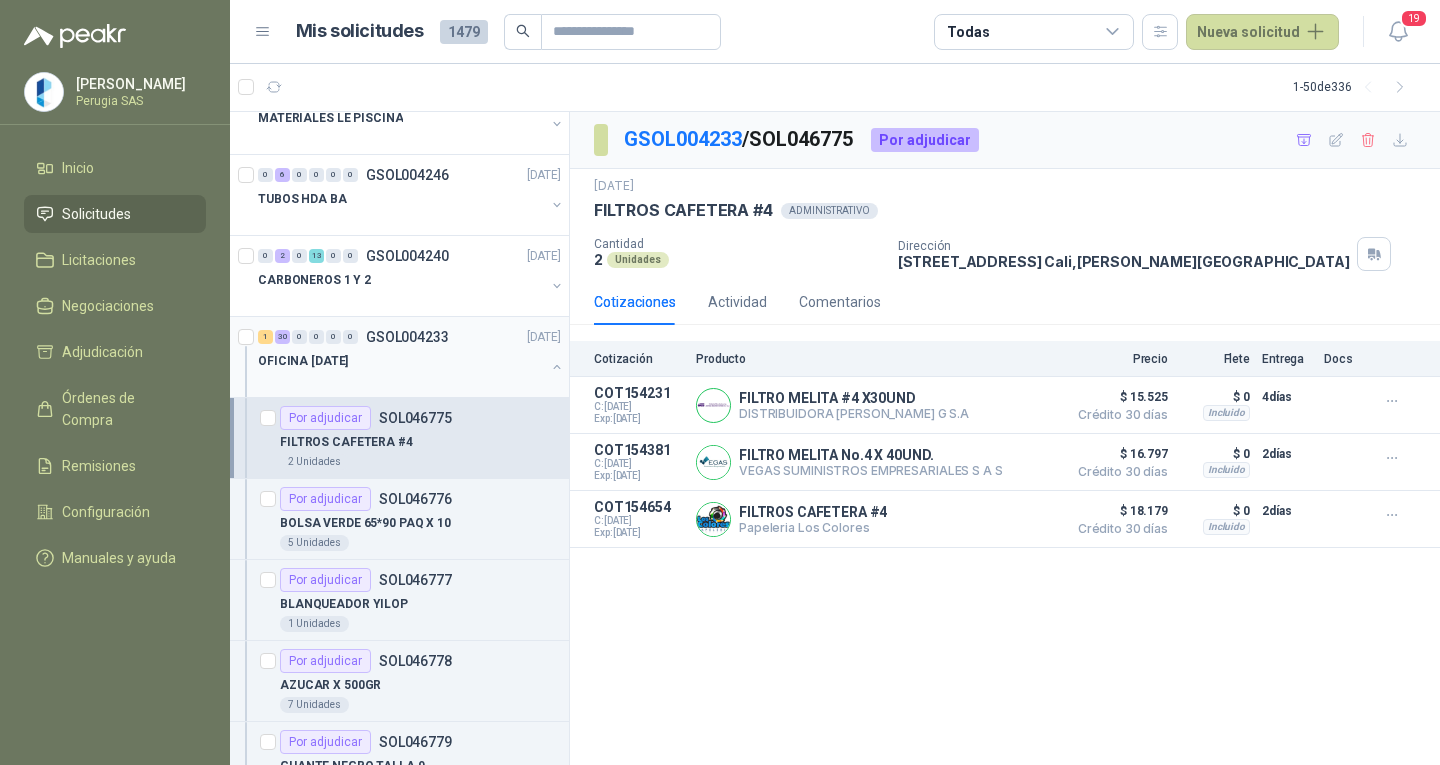 click on "OFICINA [DATE]" at bounding box center (401, 361) 